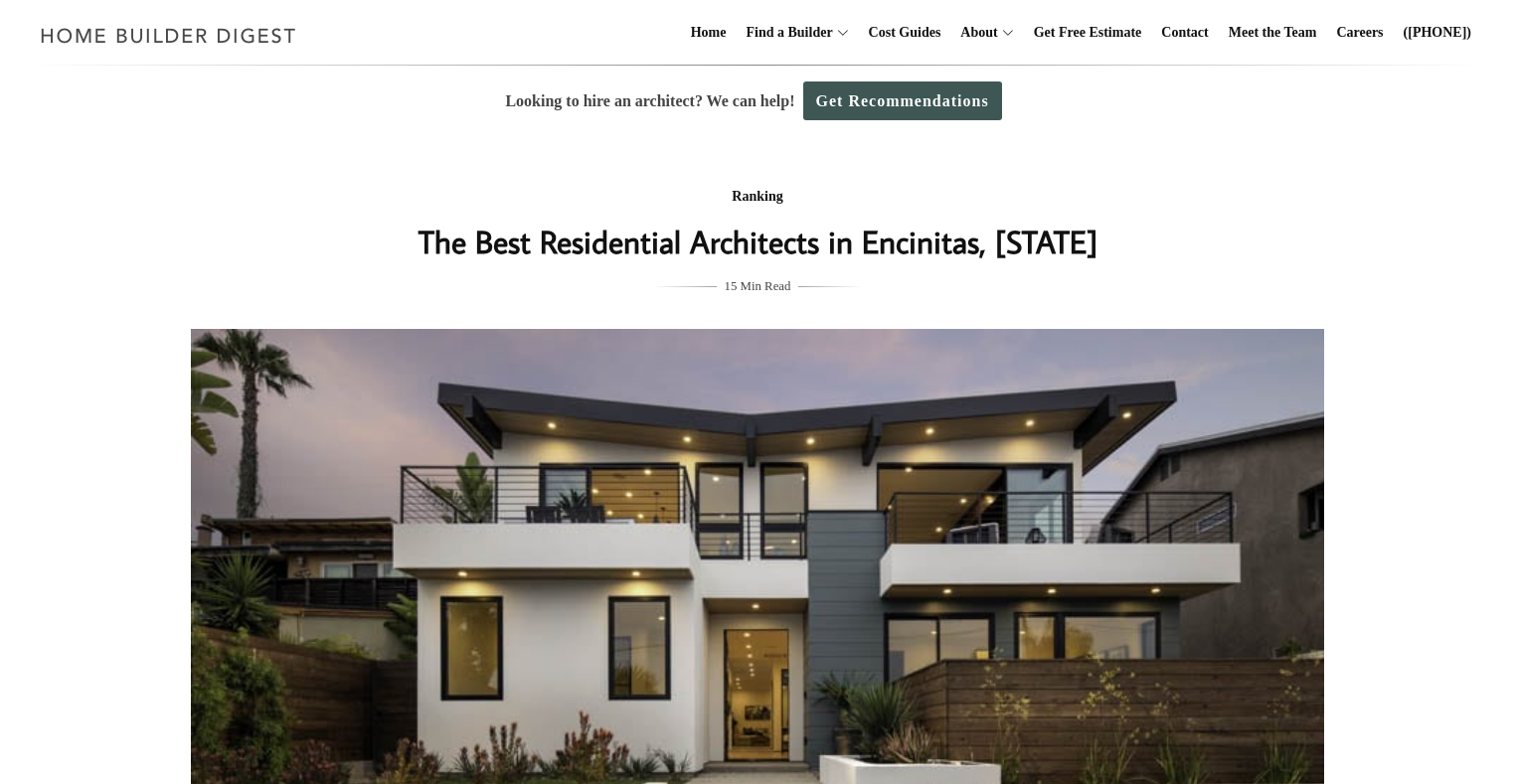 scroll, scrollTop: 0, scrollLeft: 0, axis: both 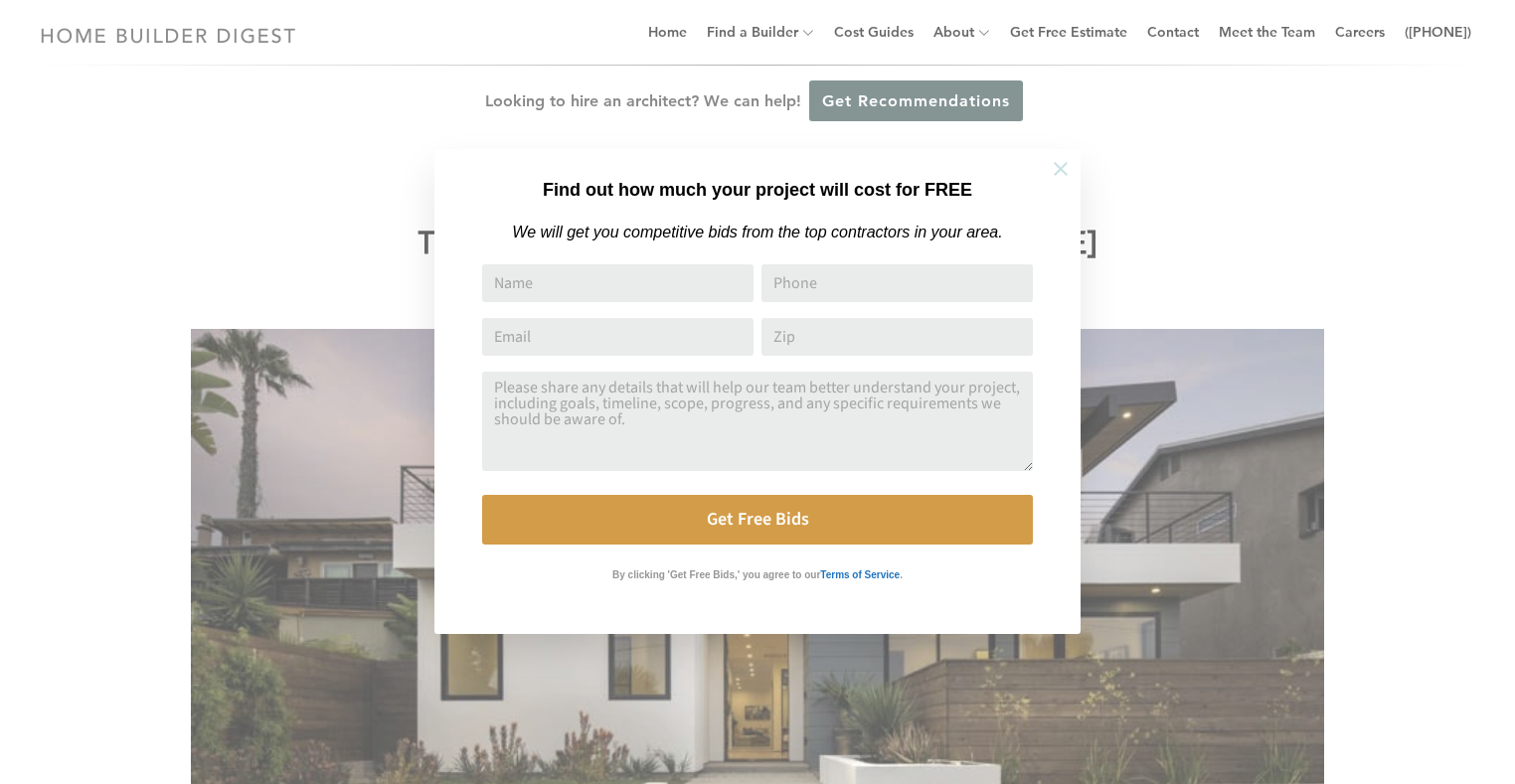 click at bounding box center [1061, 169] 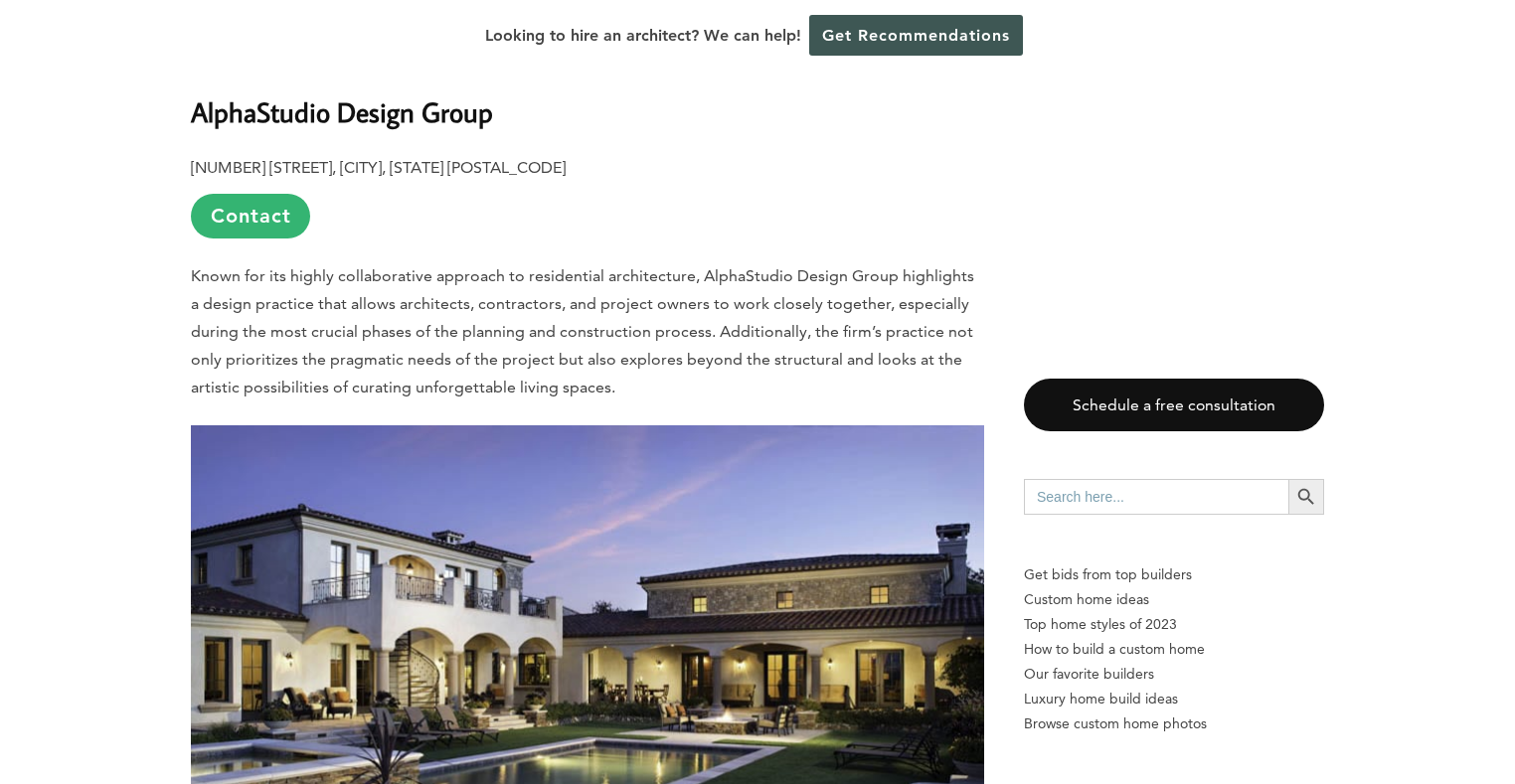 scroll, scrollTop: 1329, scrollLeft: 0, axis: vertical 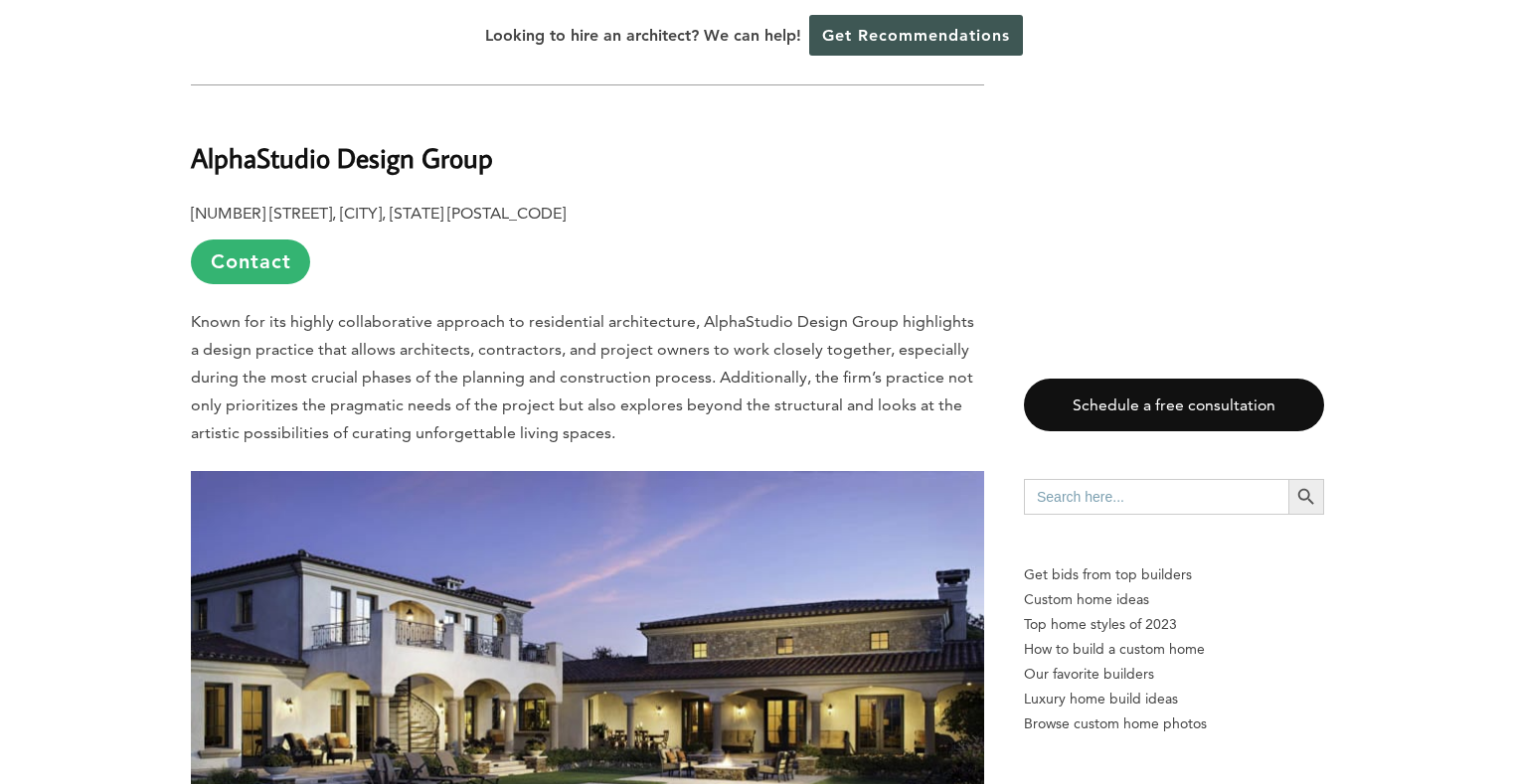 click on "AlphaStudio Design Group" at bounding box center (342, 157) 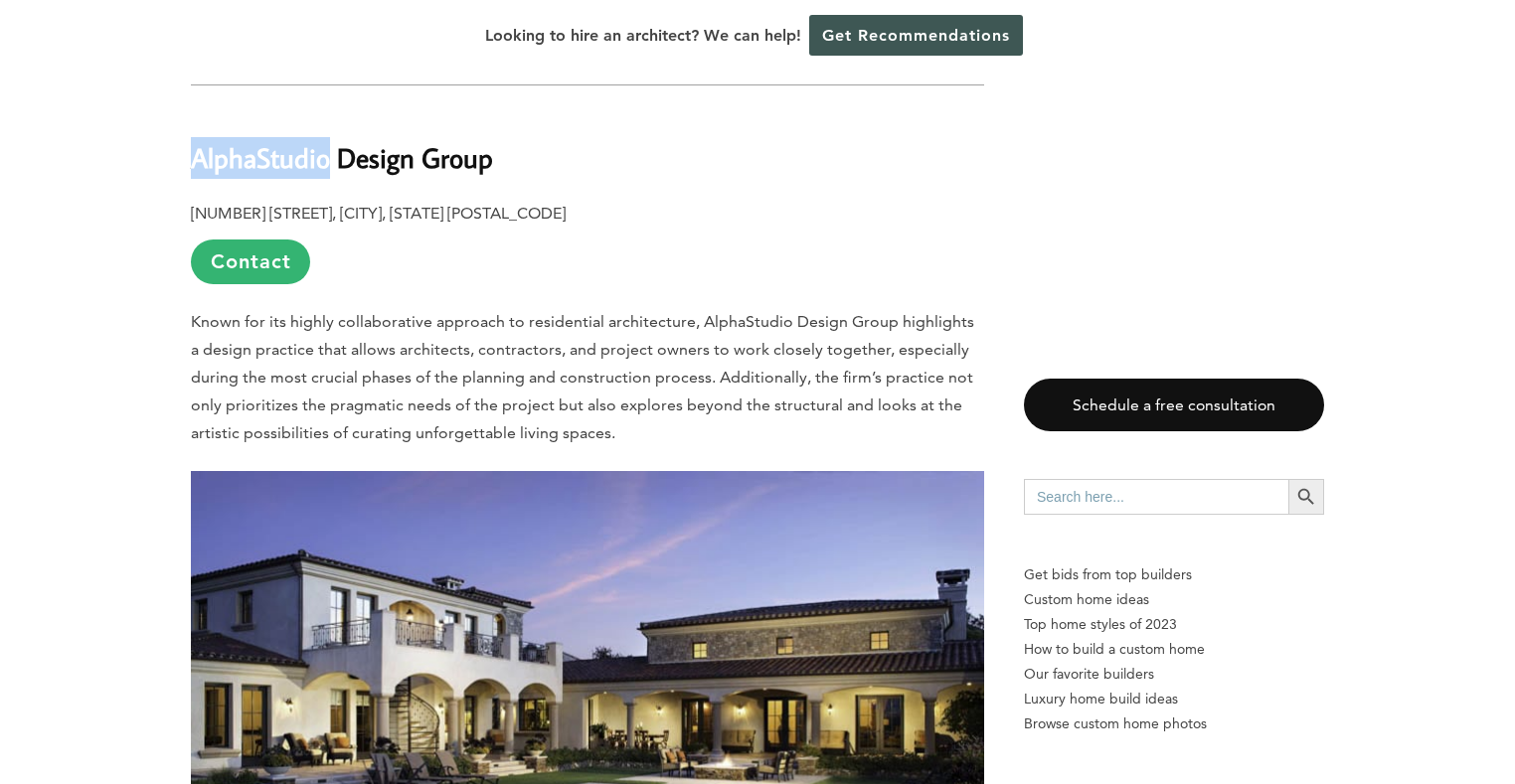 click on "AlphaStudio Design Group" at bounding box center [342, 157] 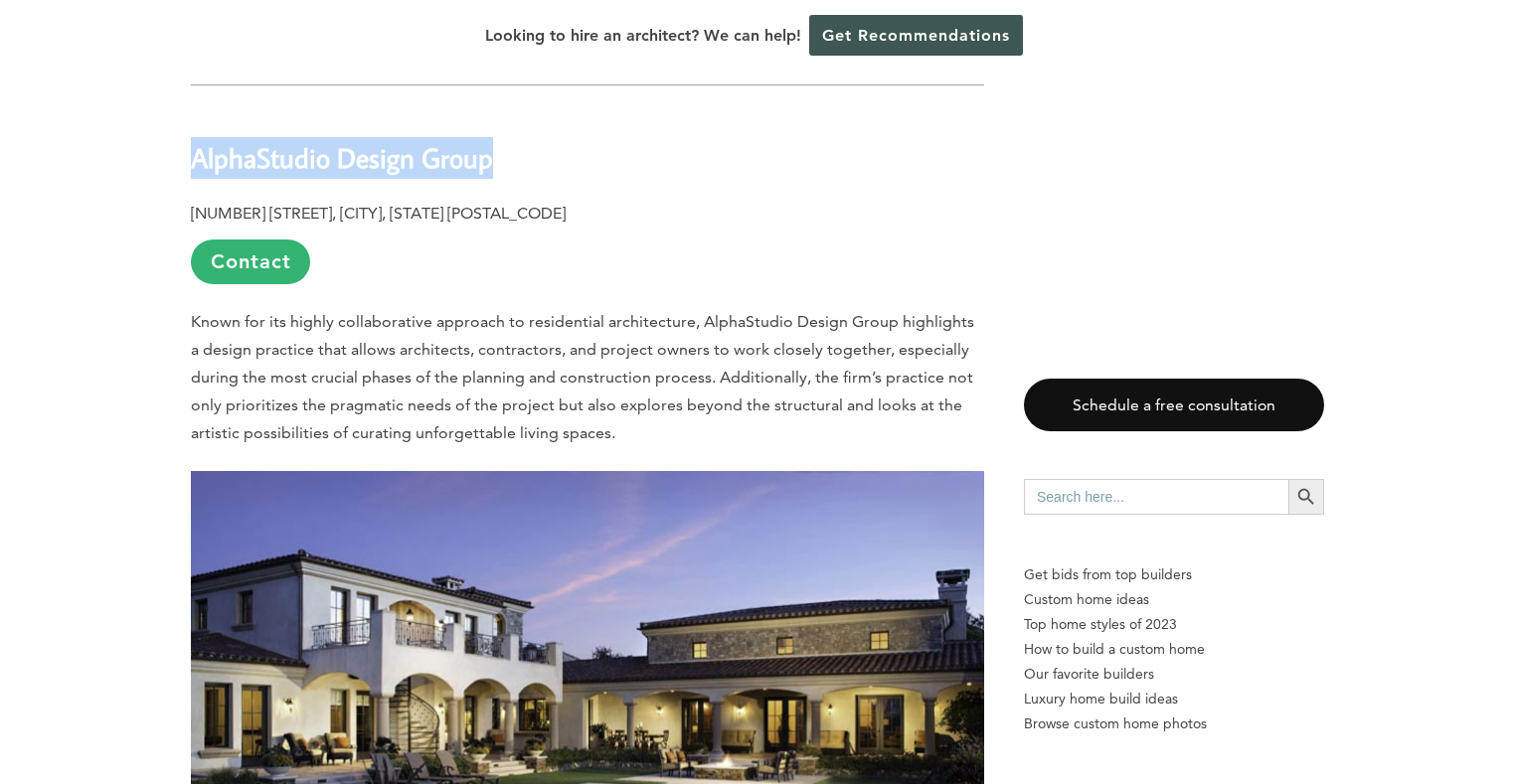 click on "AlphaStudio Design Group" at bounding box center (342, 157) 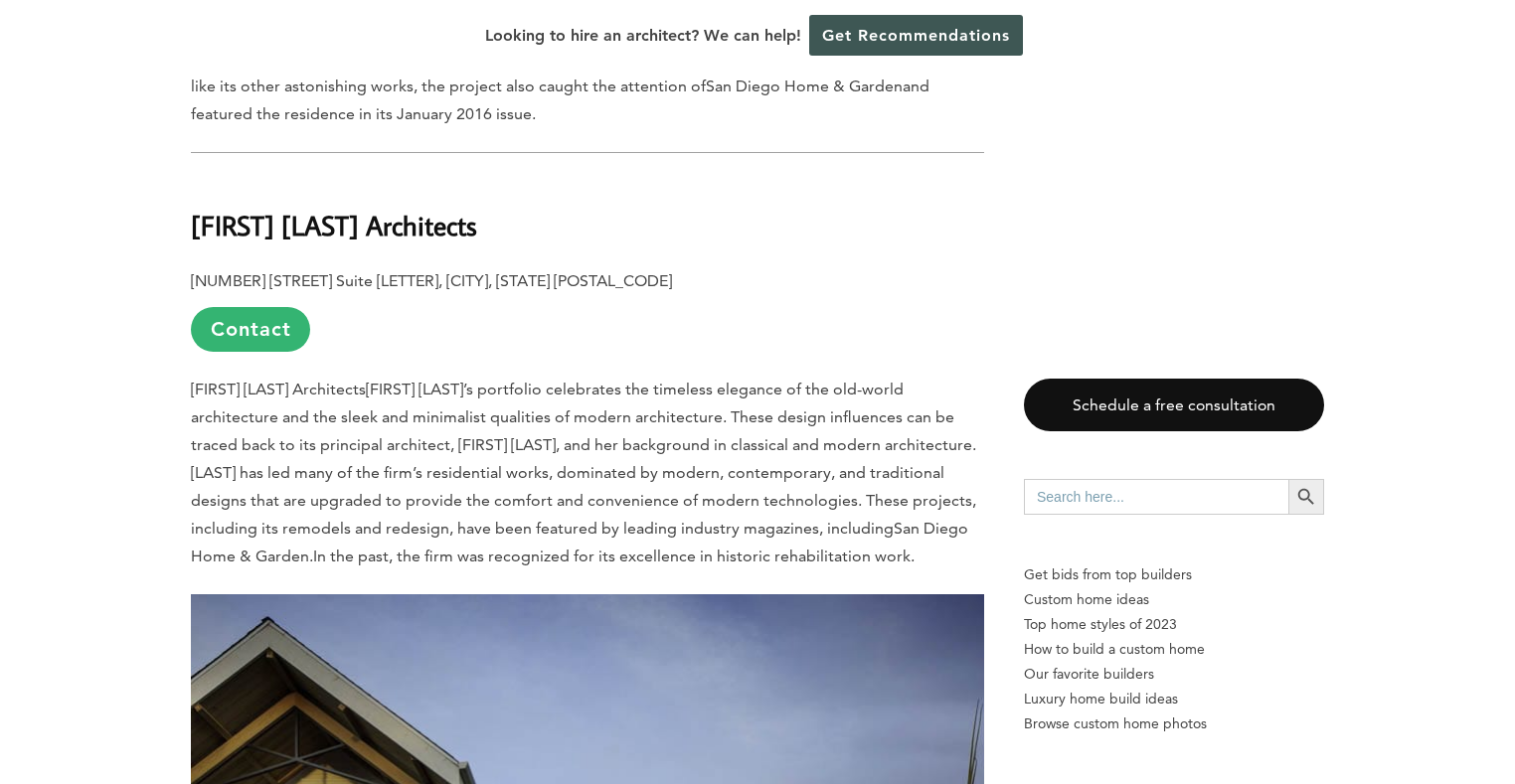 scroll, scrollTop: 2581, scrollLeft: 0, axis: vertical 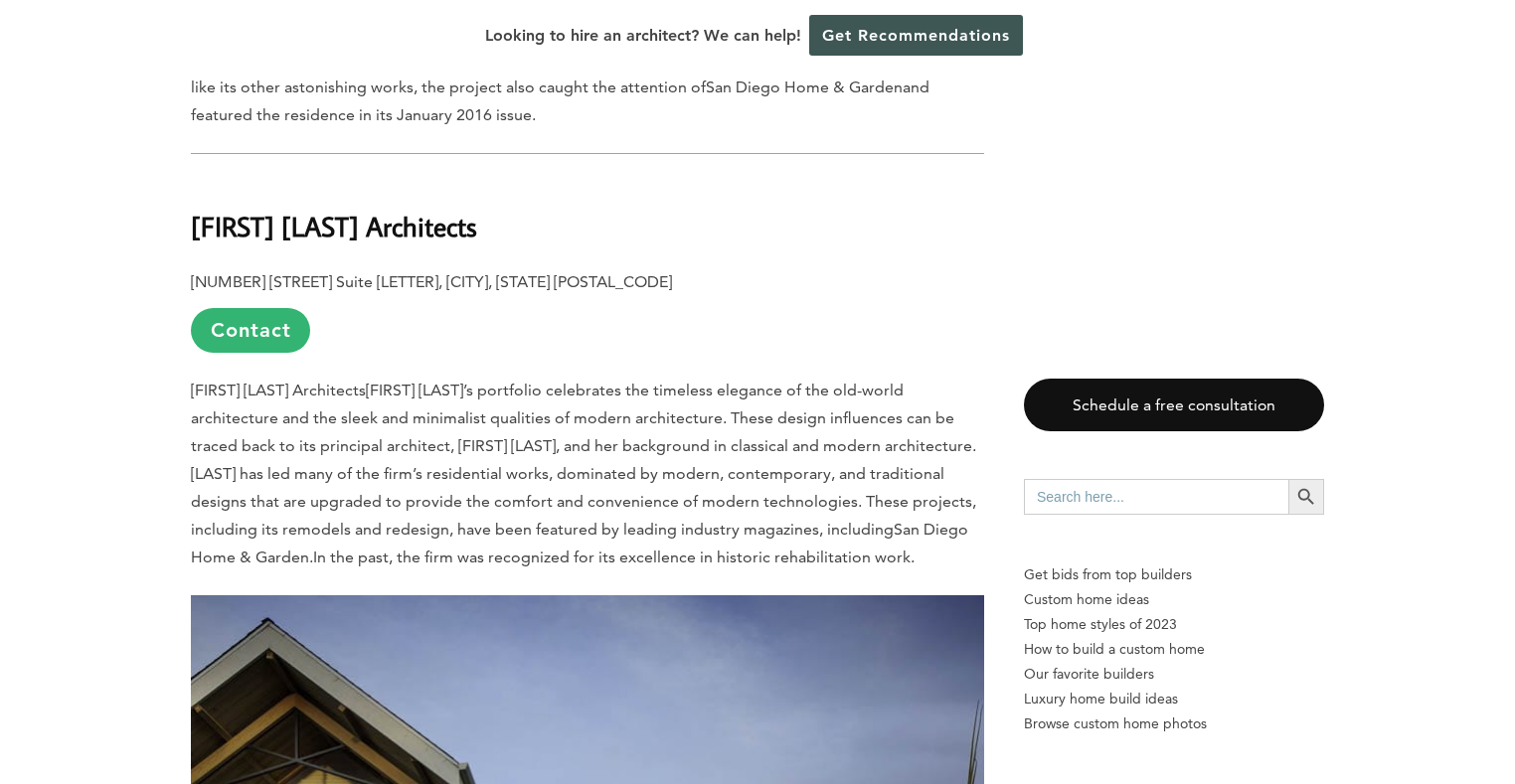 click on "[FIRST] [LAST] Architects" at bounding box center (334, 226) 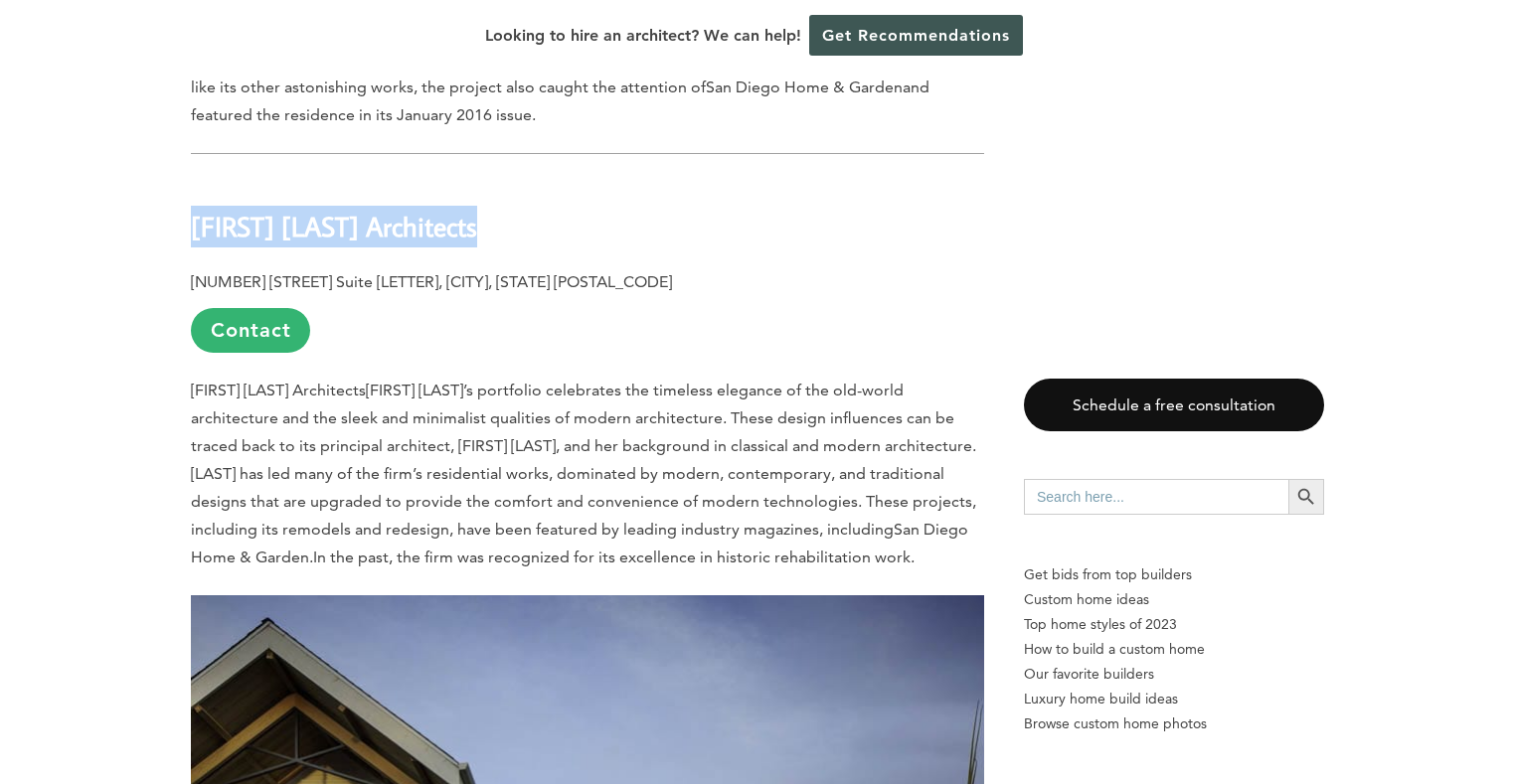 click on "[FIRST] [LAST] Architects" at bounding box center (334, 226) 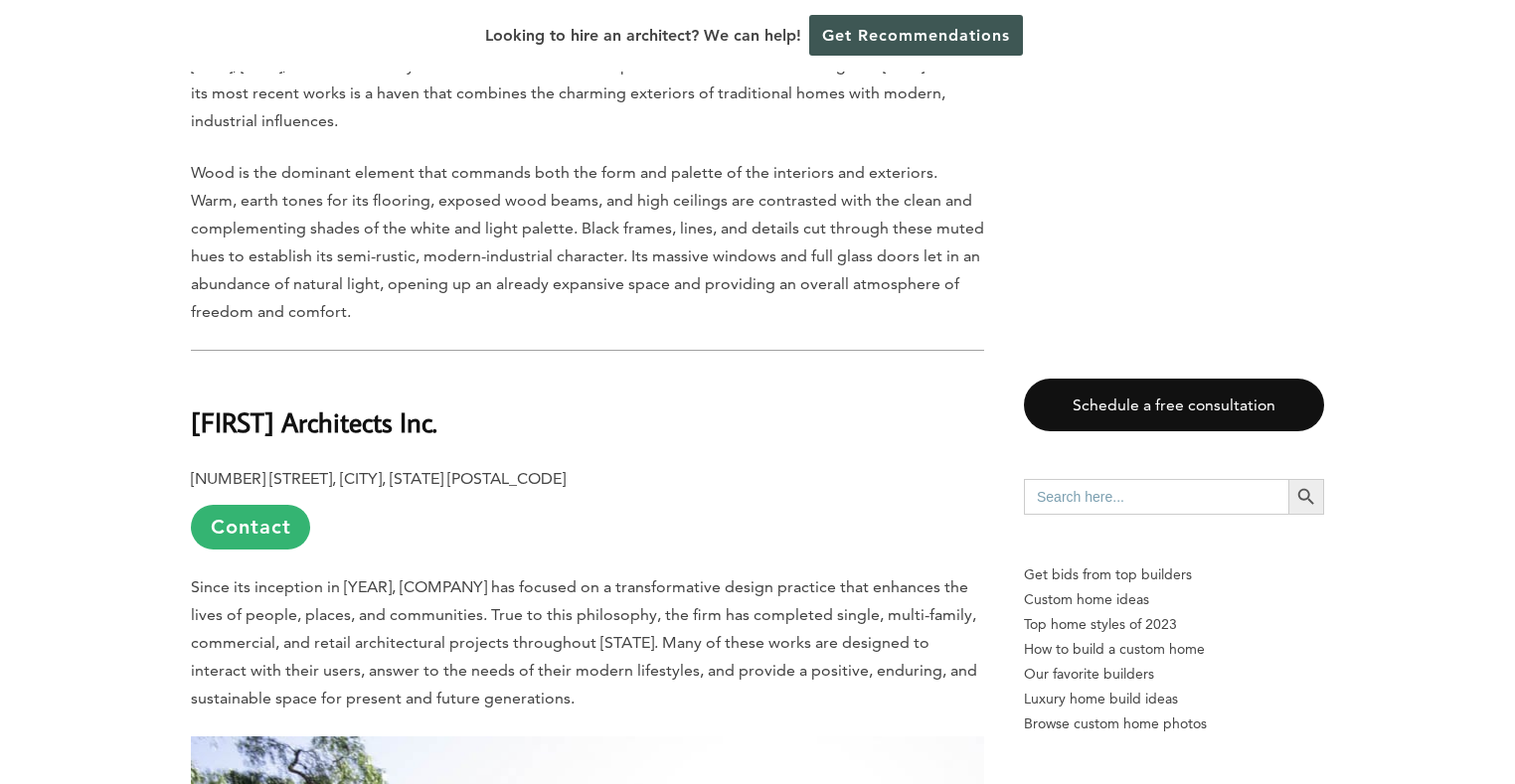 scroll, scrollTop: 3767, scrollLeft: 0, axis: vertical 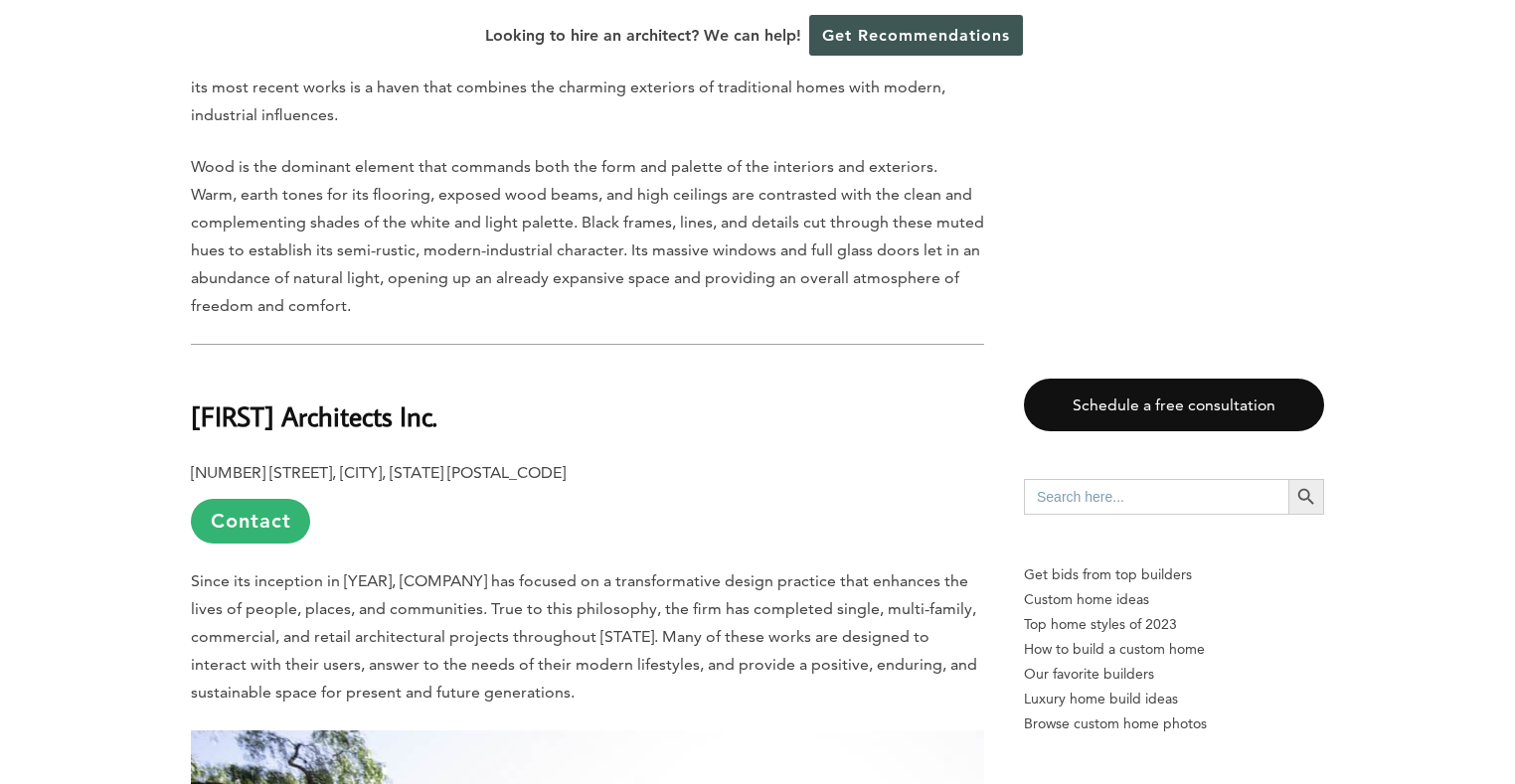 click on "[FIRST] Architects Inc." at bounding box center [314, 415] 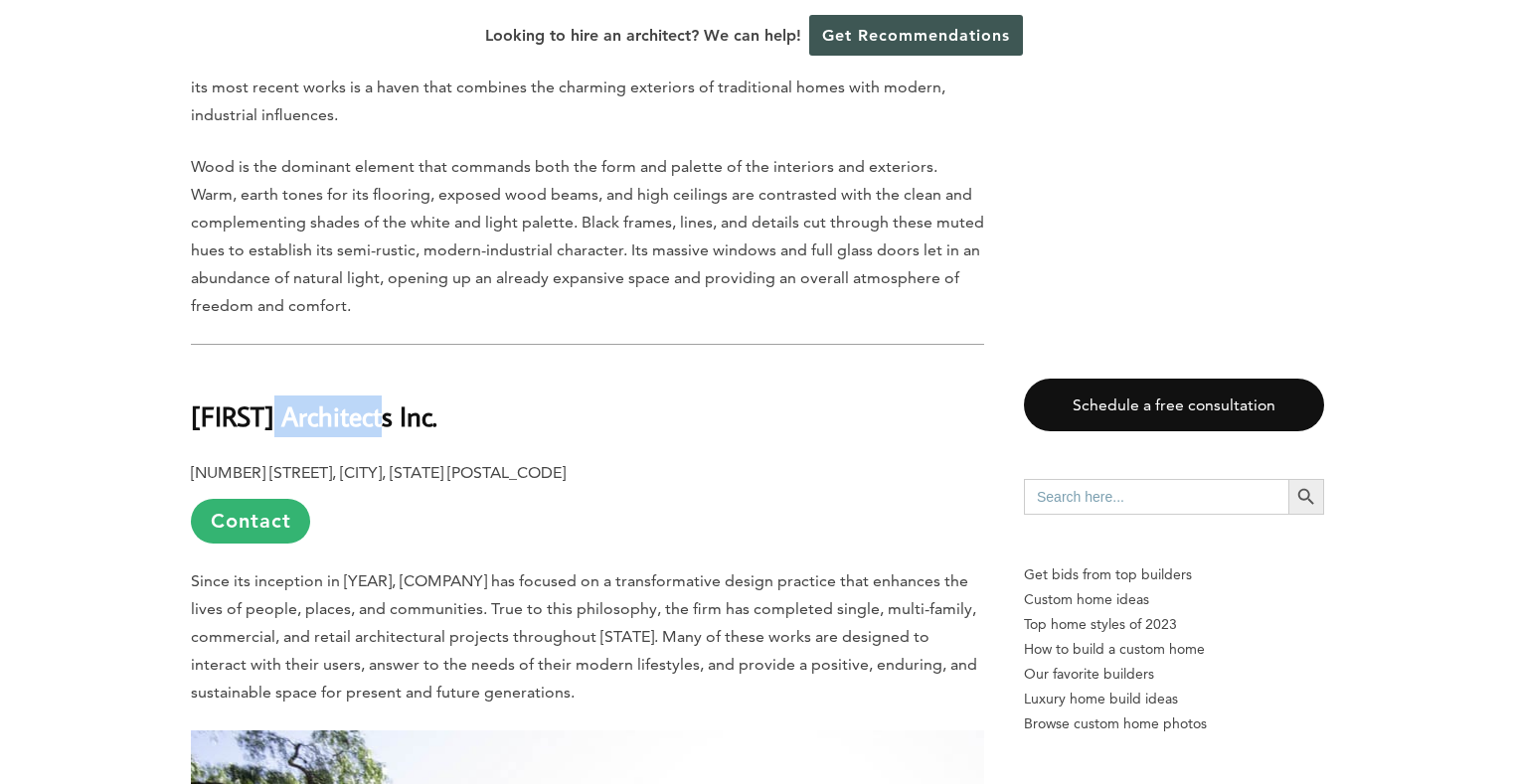 click on "[FIRST] Architects Inc." at bounding box center [314, 415] 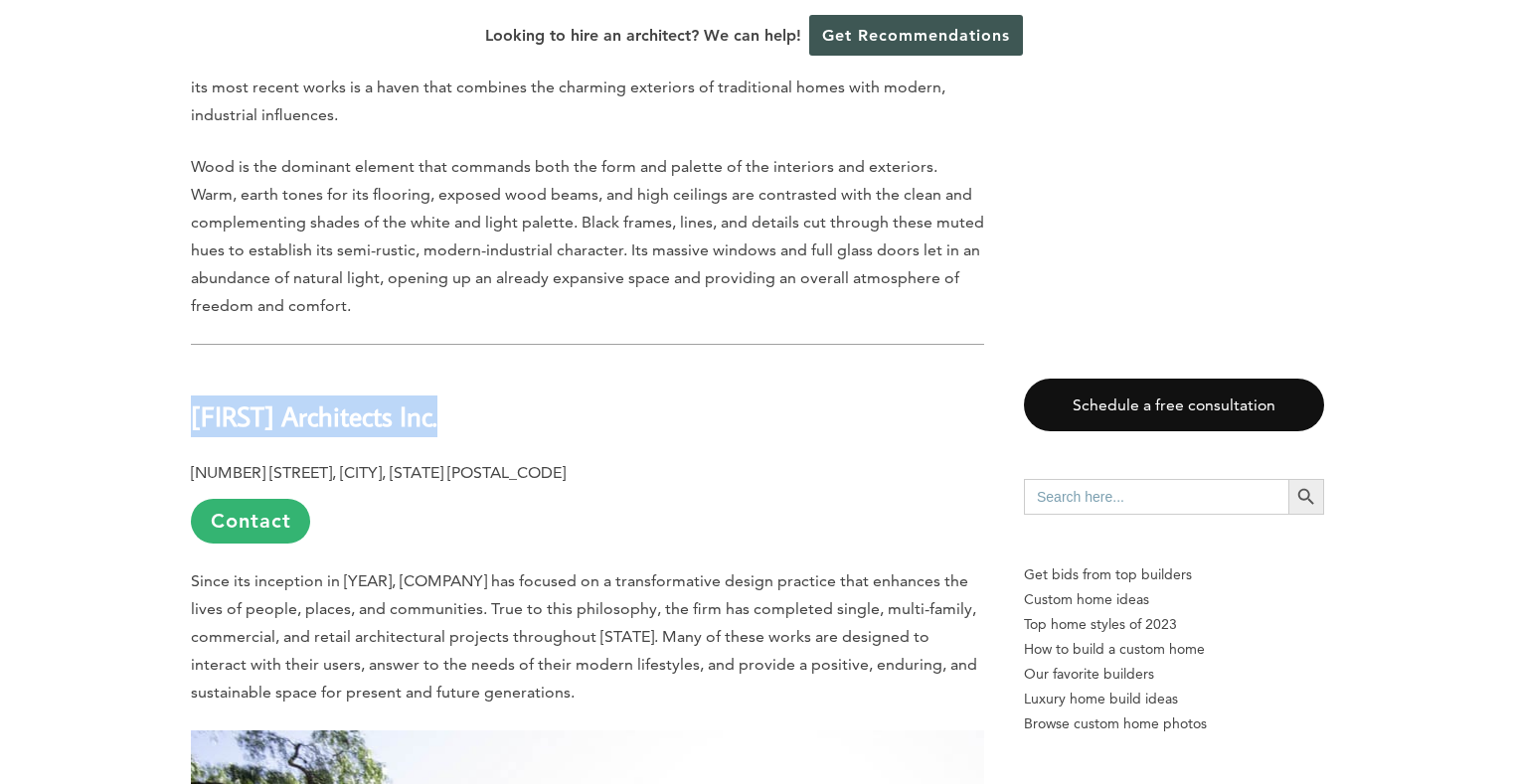 click on "[FIRST] Architects Inc." at bounding box center (314, 415) 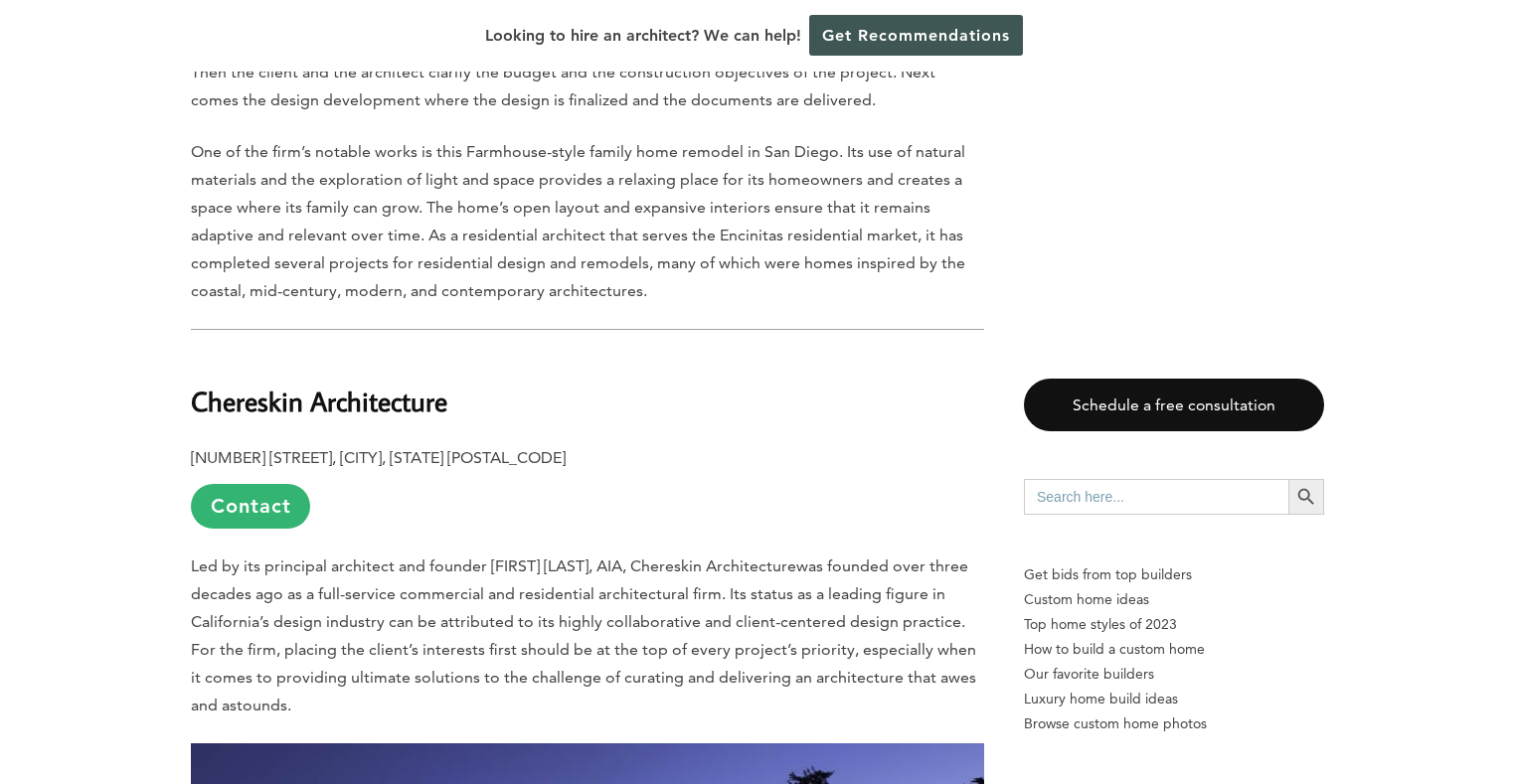 scroll, scrollTop: 5163, scrollLeft: 0, axis: vertical 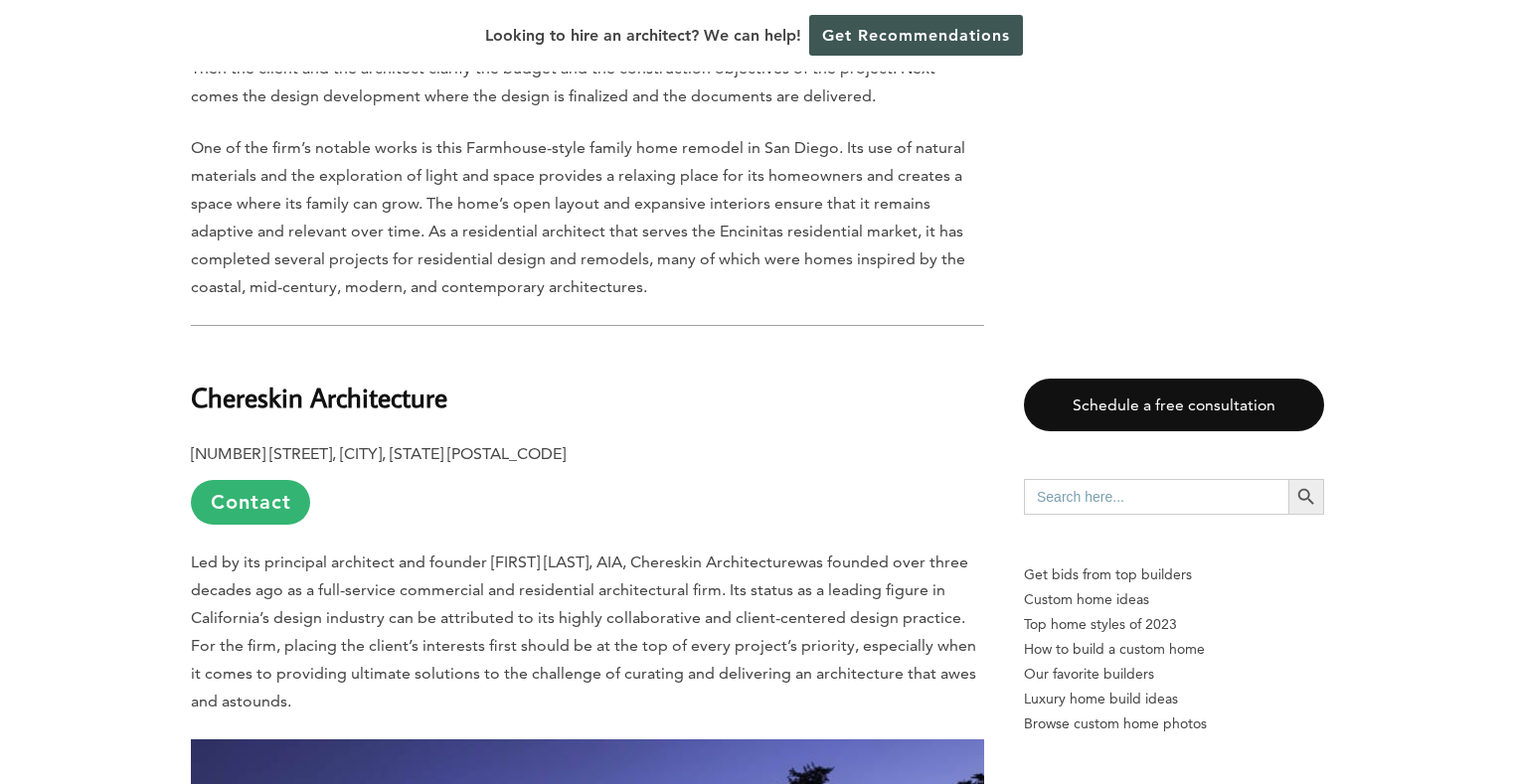 click on "Chereskin Architecture" at bounding box center (319, 396) 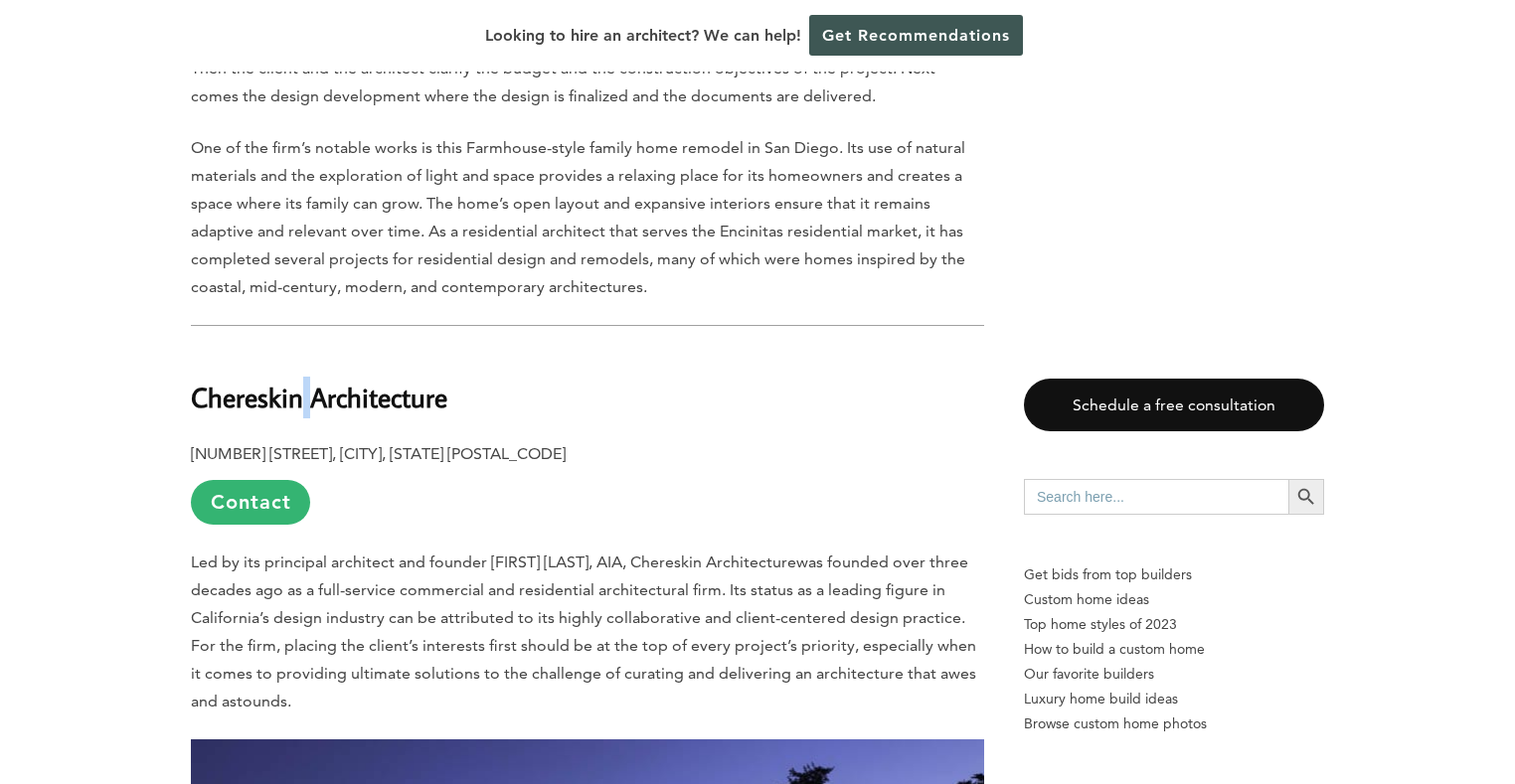 click on "Chereskin Architecture" at bounding box center [319, 396] 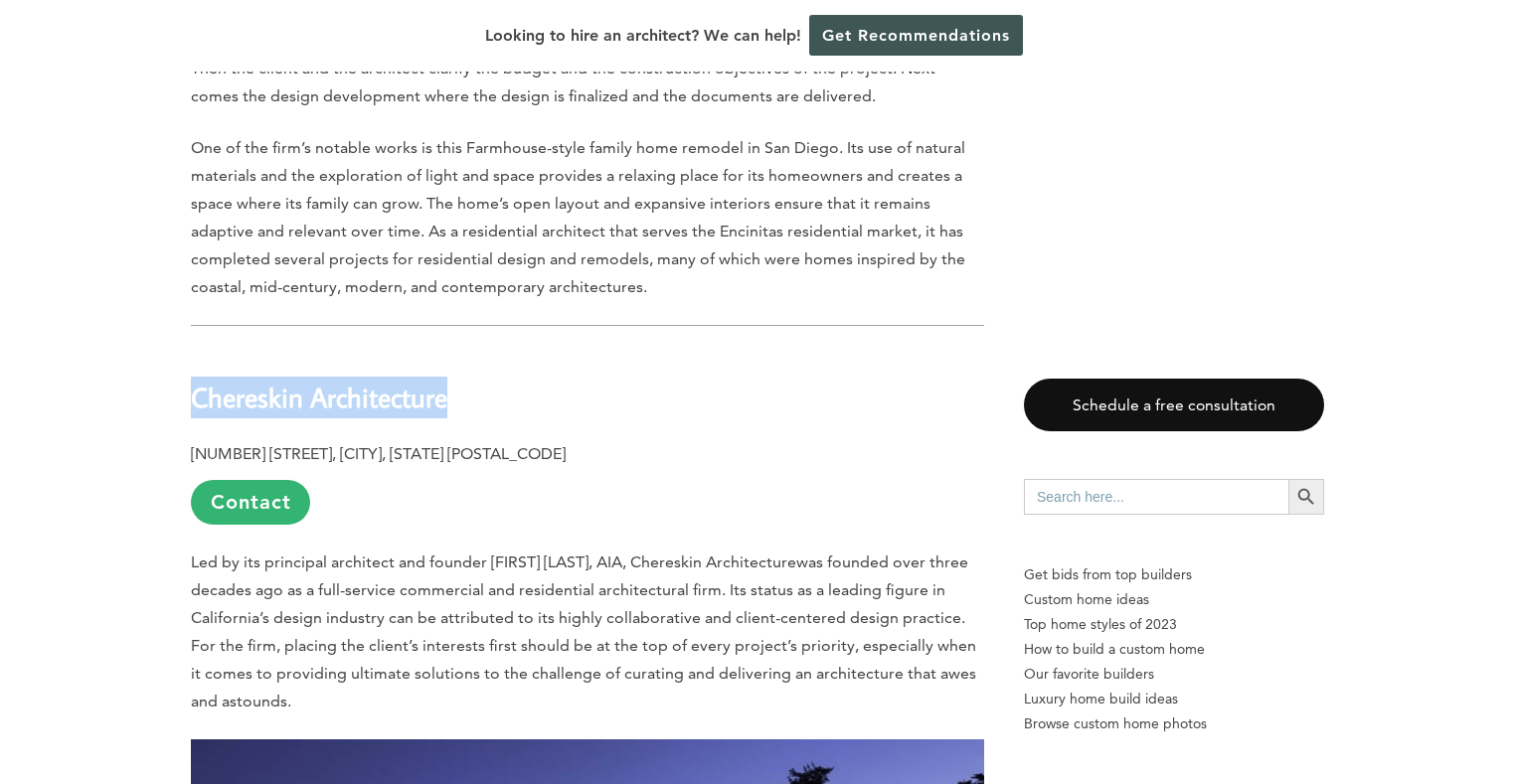 click on "Chereskin Architecture" at bounding box center (319, 396) 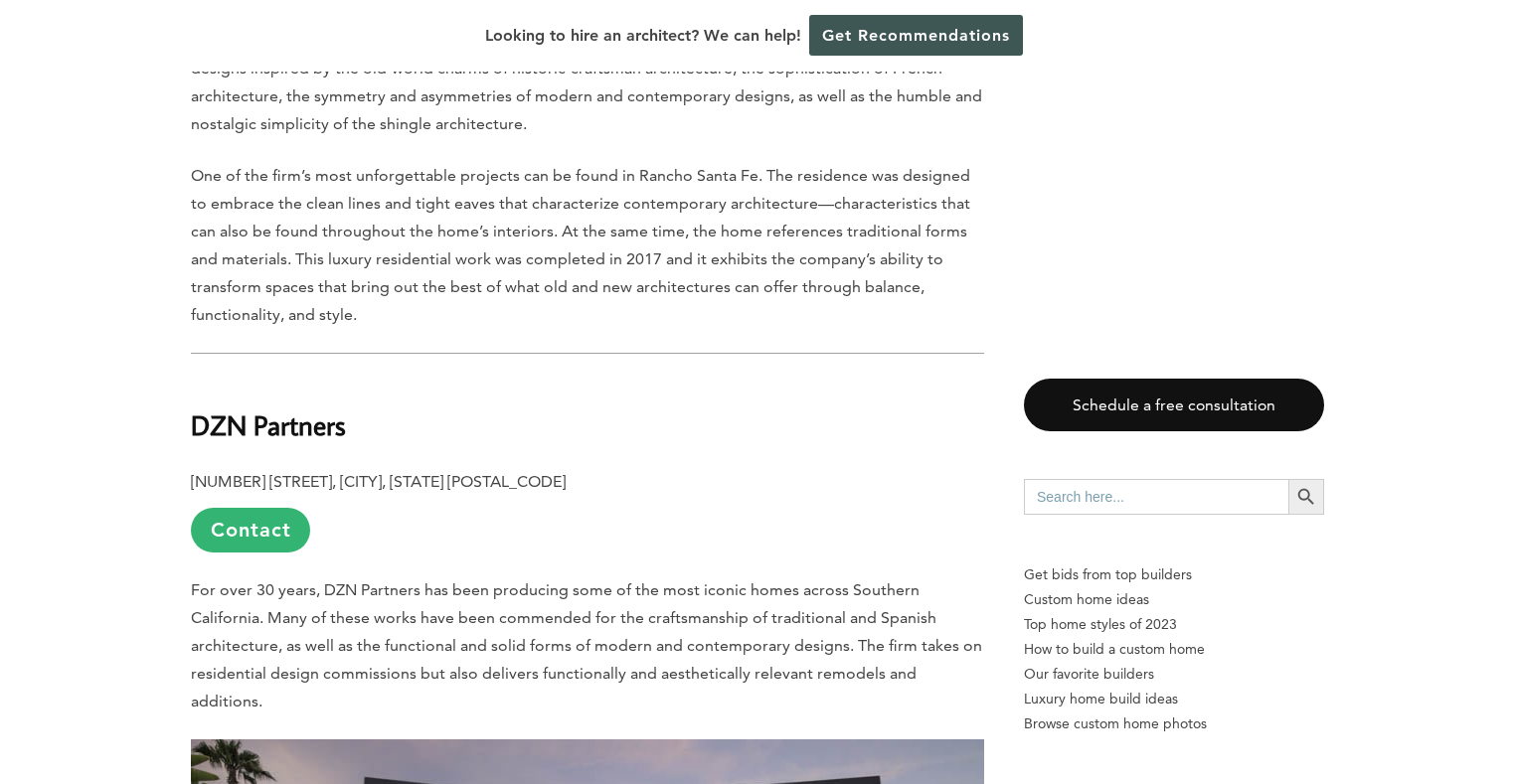 scroll, scrollTop: 6490, scrollLeft: 0, axis: vertical 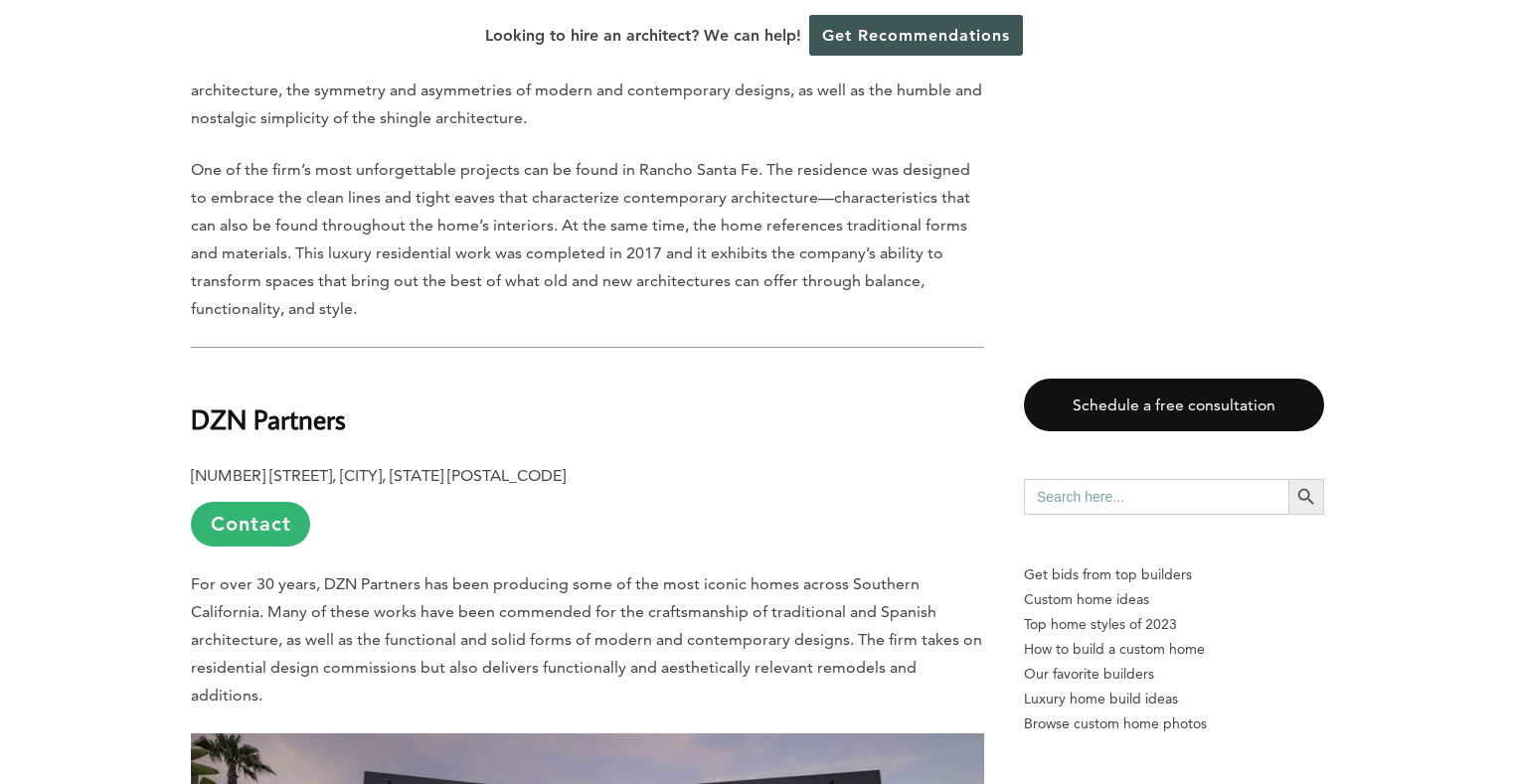 click on "DZN Partners" at bounding box center (268, 418) 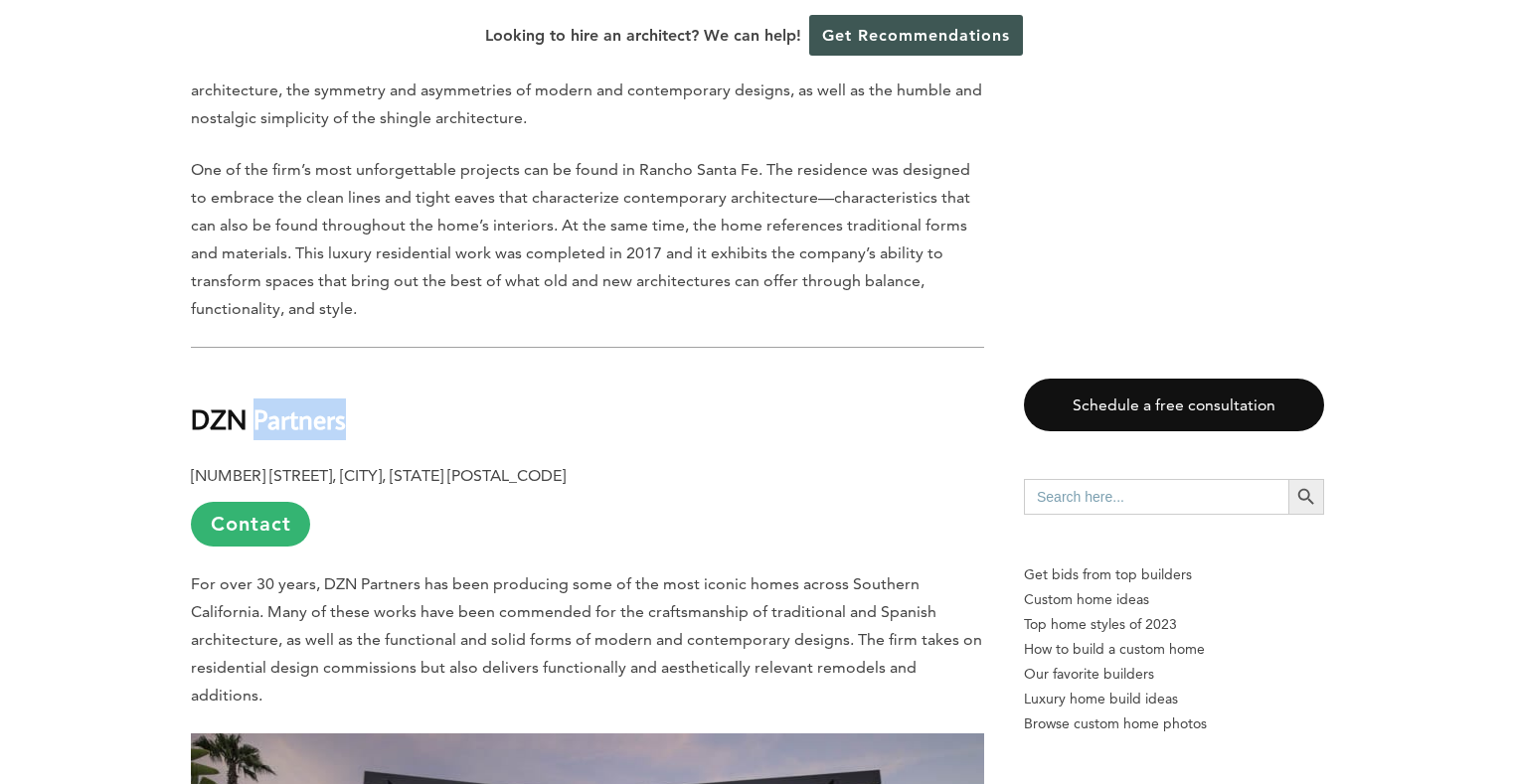 click on "DZN Partners" at bounding box center [268, 418] 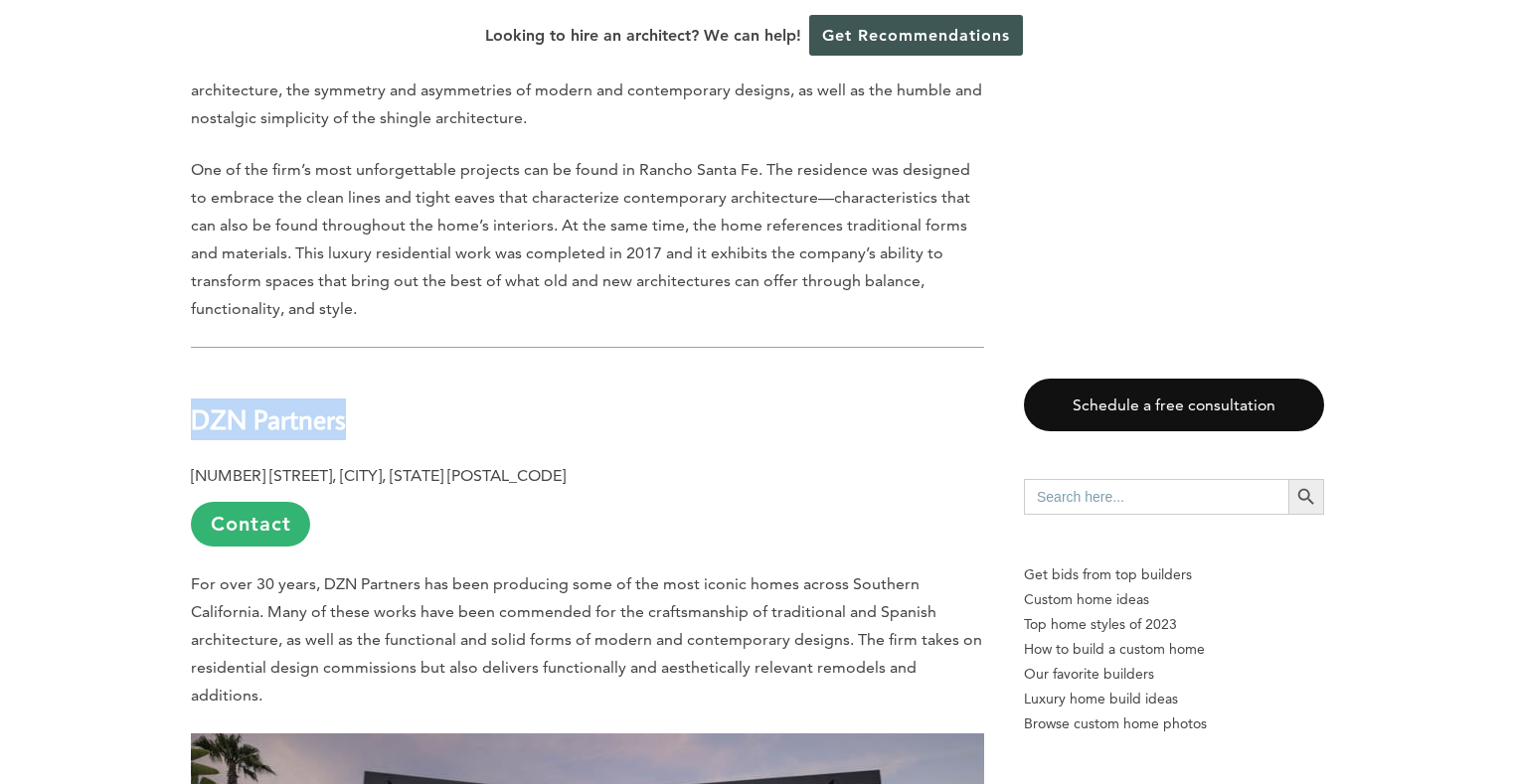 click on "DZN Partners" at bounding box center (268, 418) 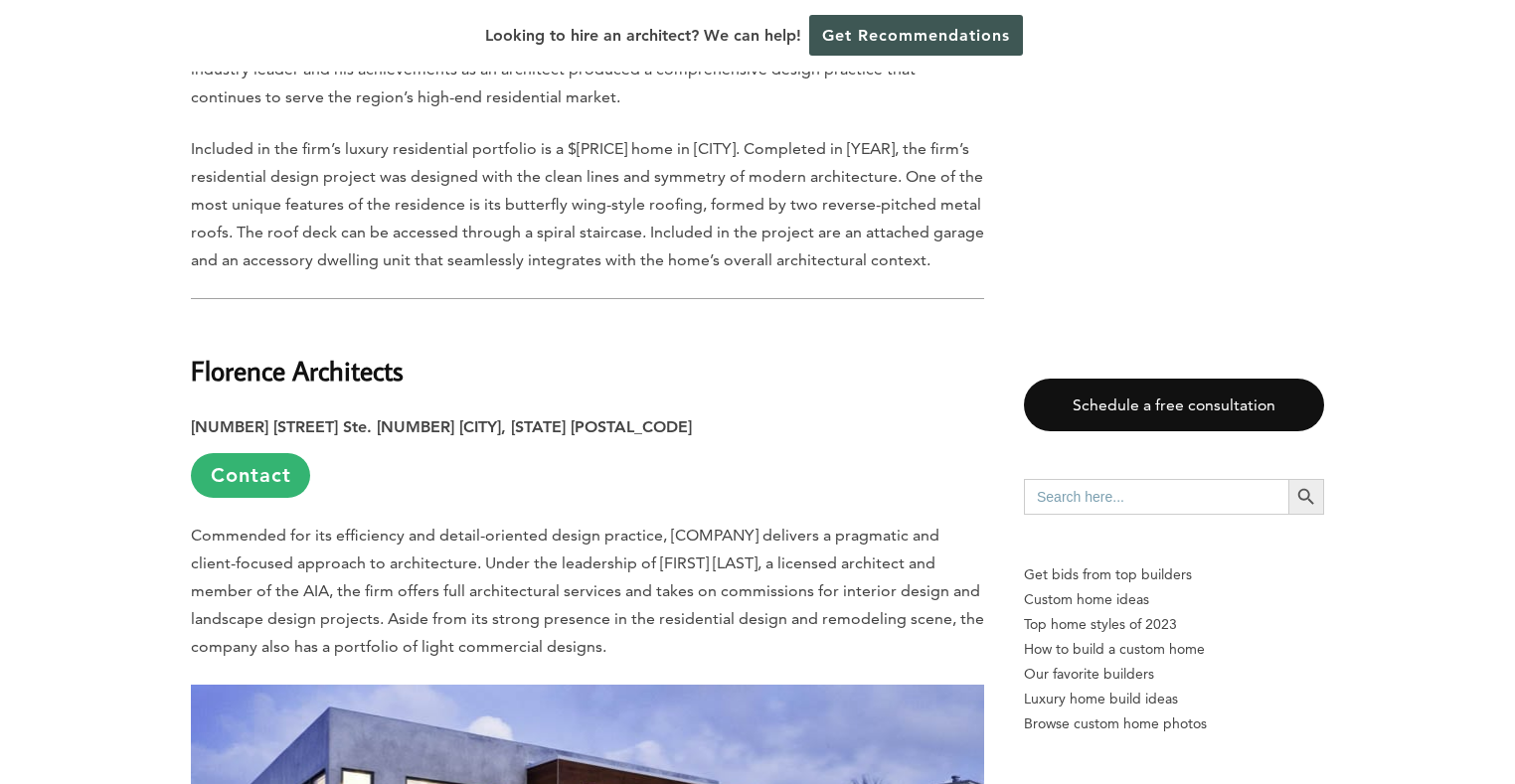 scroll, scrollTop: 7844, scrollLeft: 0, axis: vertical 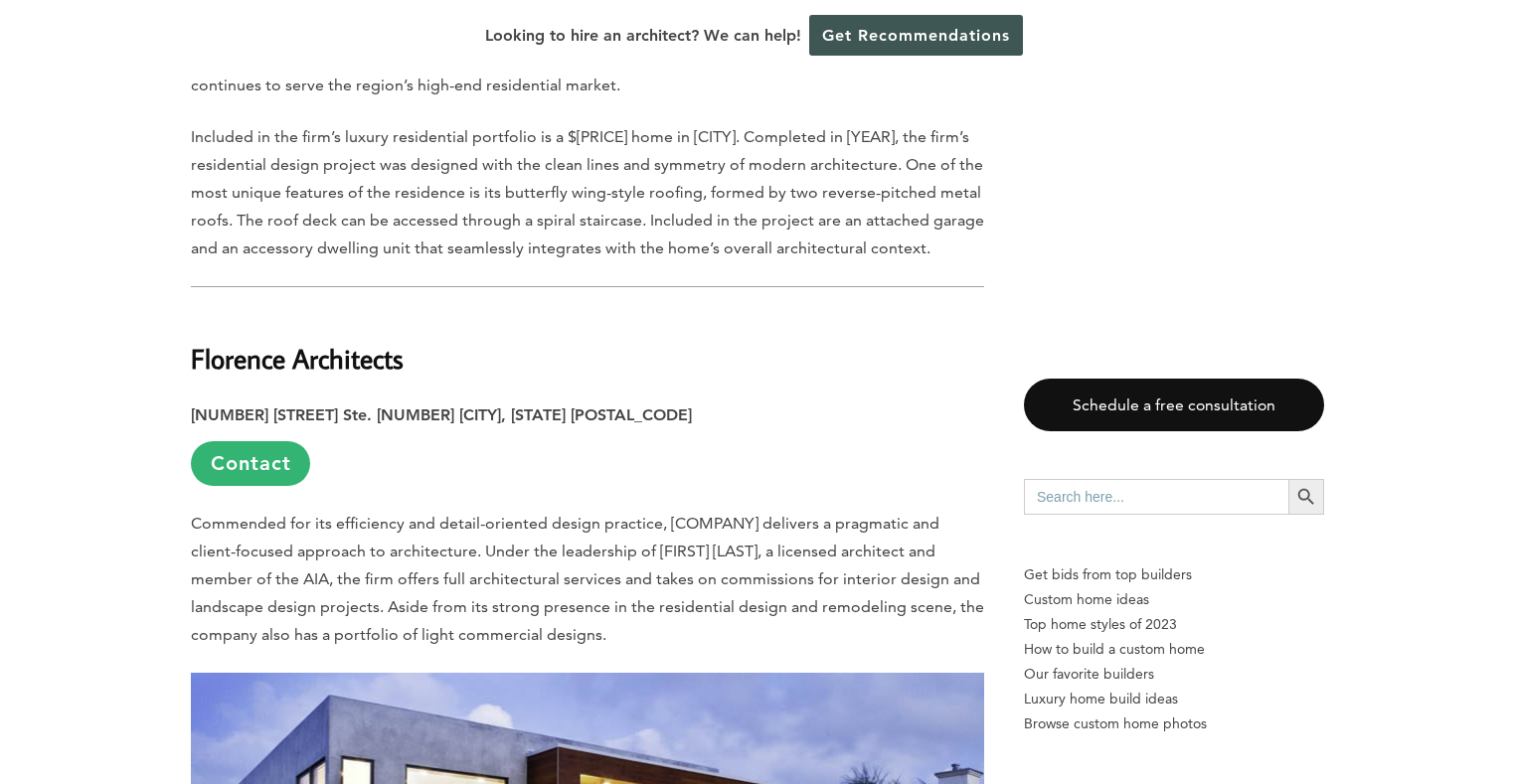 click on "Florence Architects" at bounding box center (297, 358) 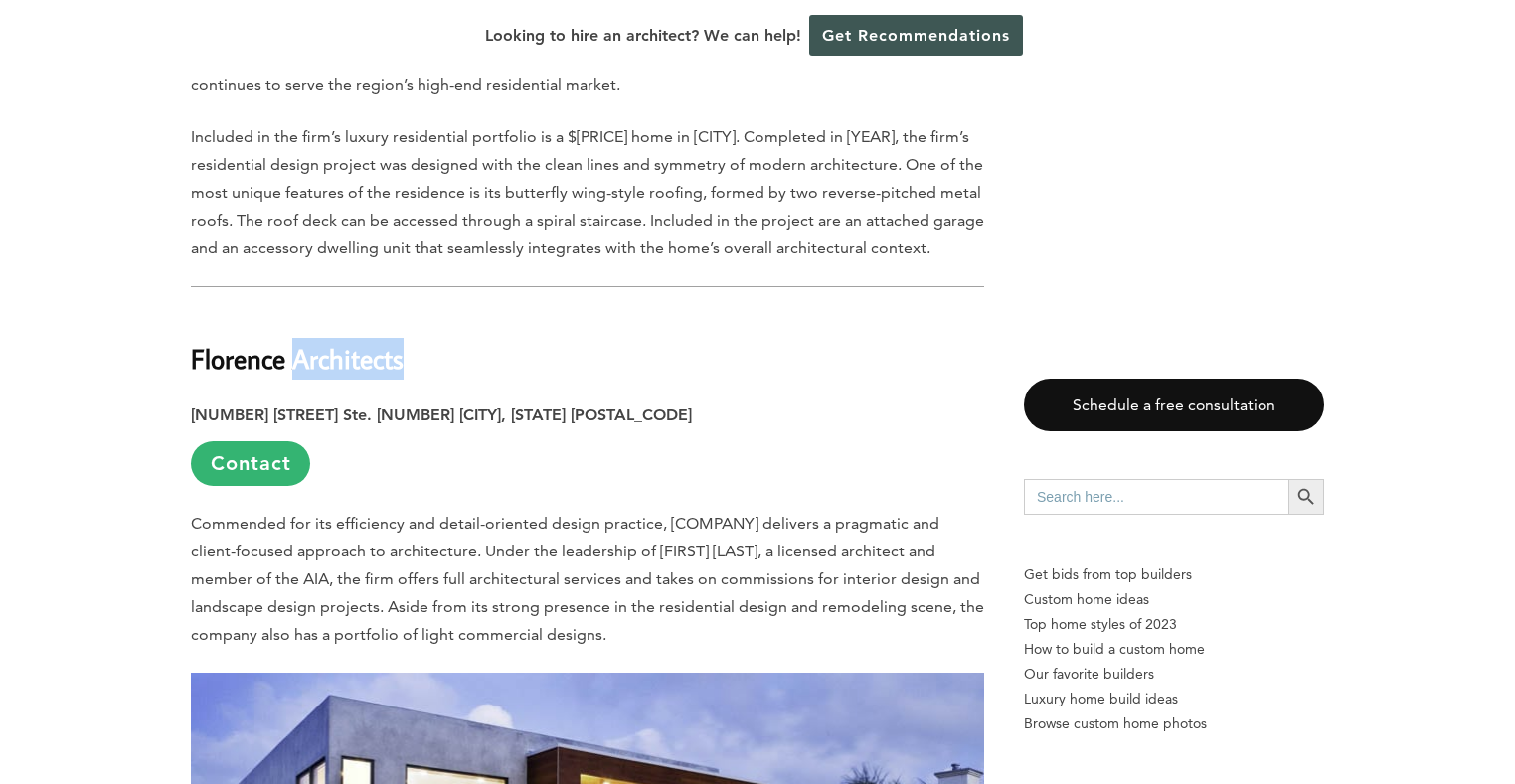 click on "Florence Architects" at bounding box center [297, 358] 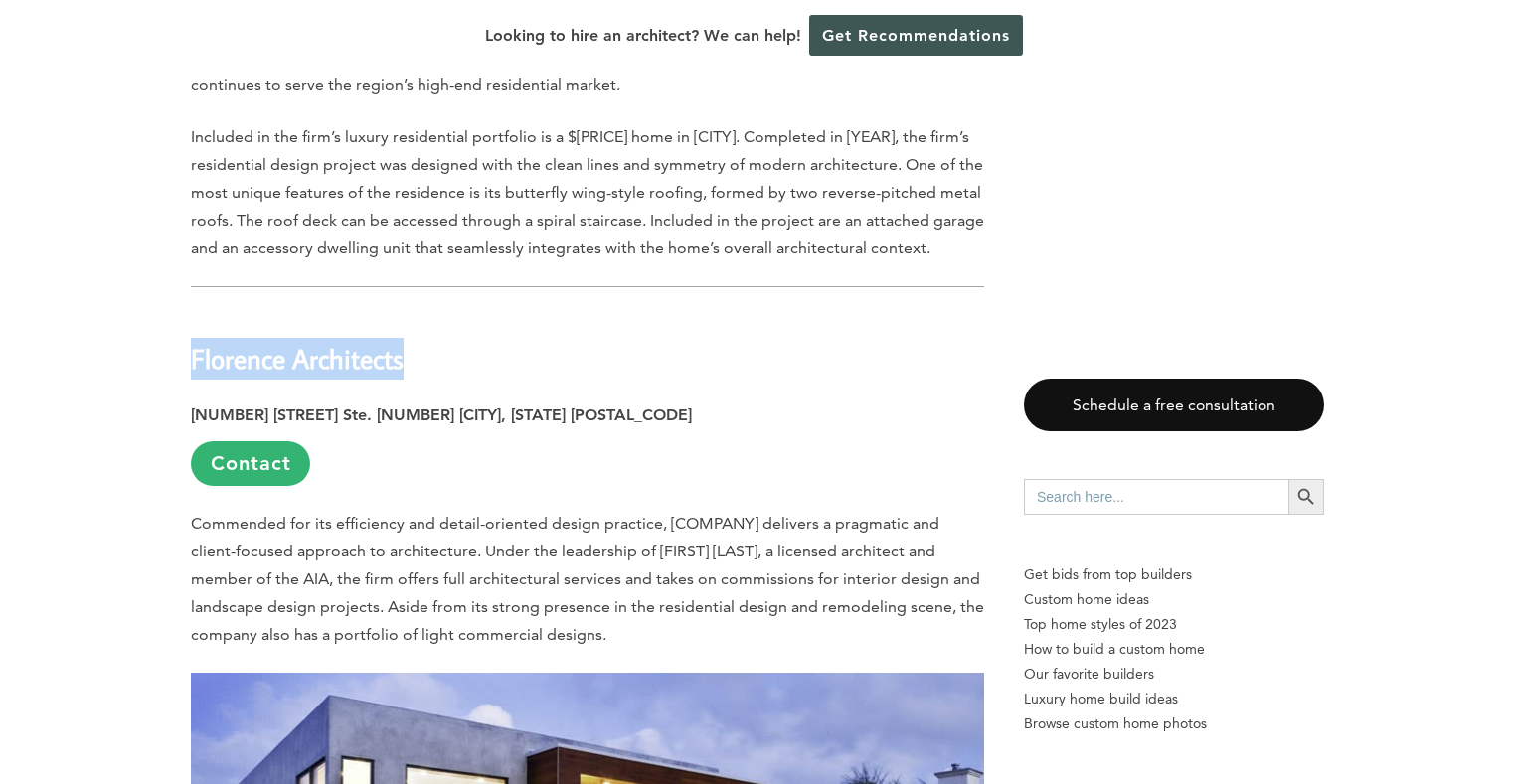click on "Florence Architects" at bounding box center (297, 358) 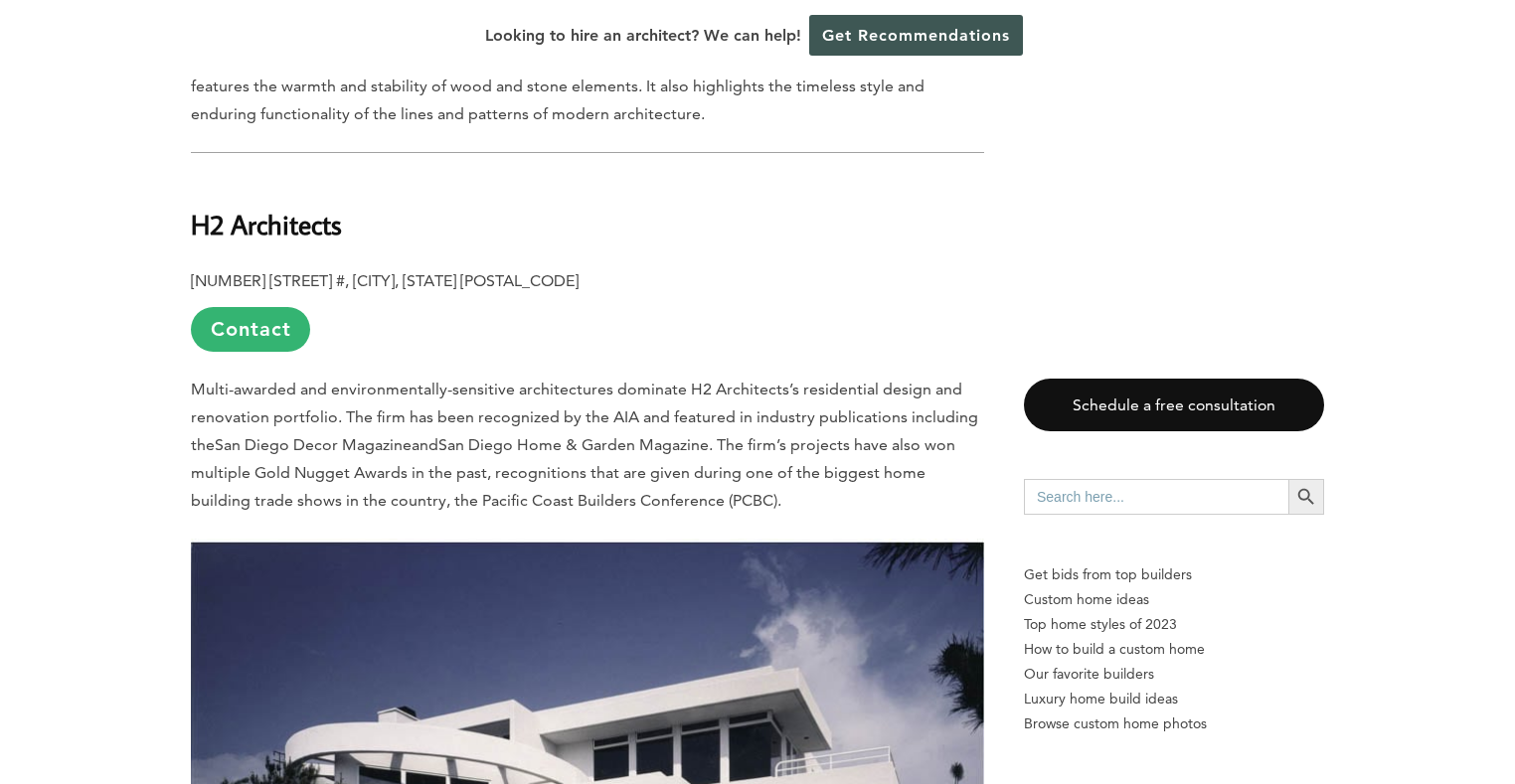 scroll, scrollTop: 9242, scrollLeft: 0, axis: vertical 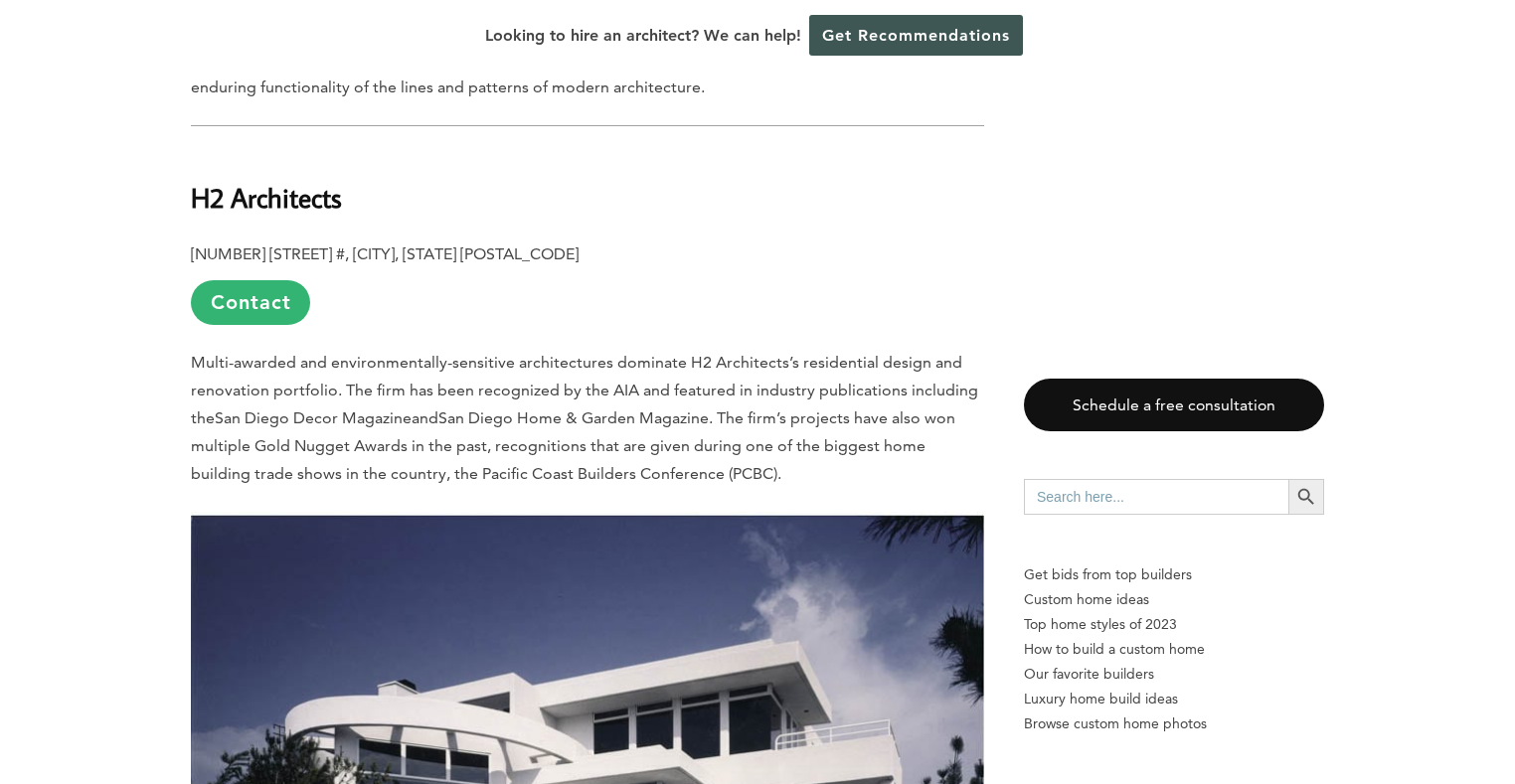 click on "H2 Architects" at bounding box center (266, 197) 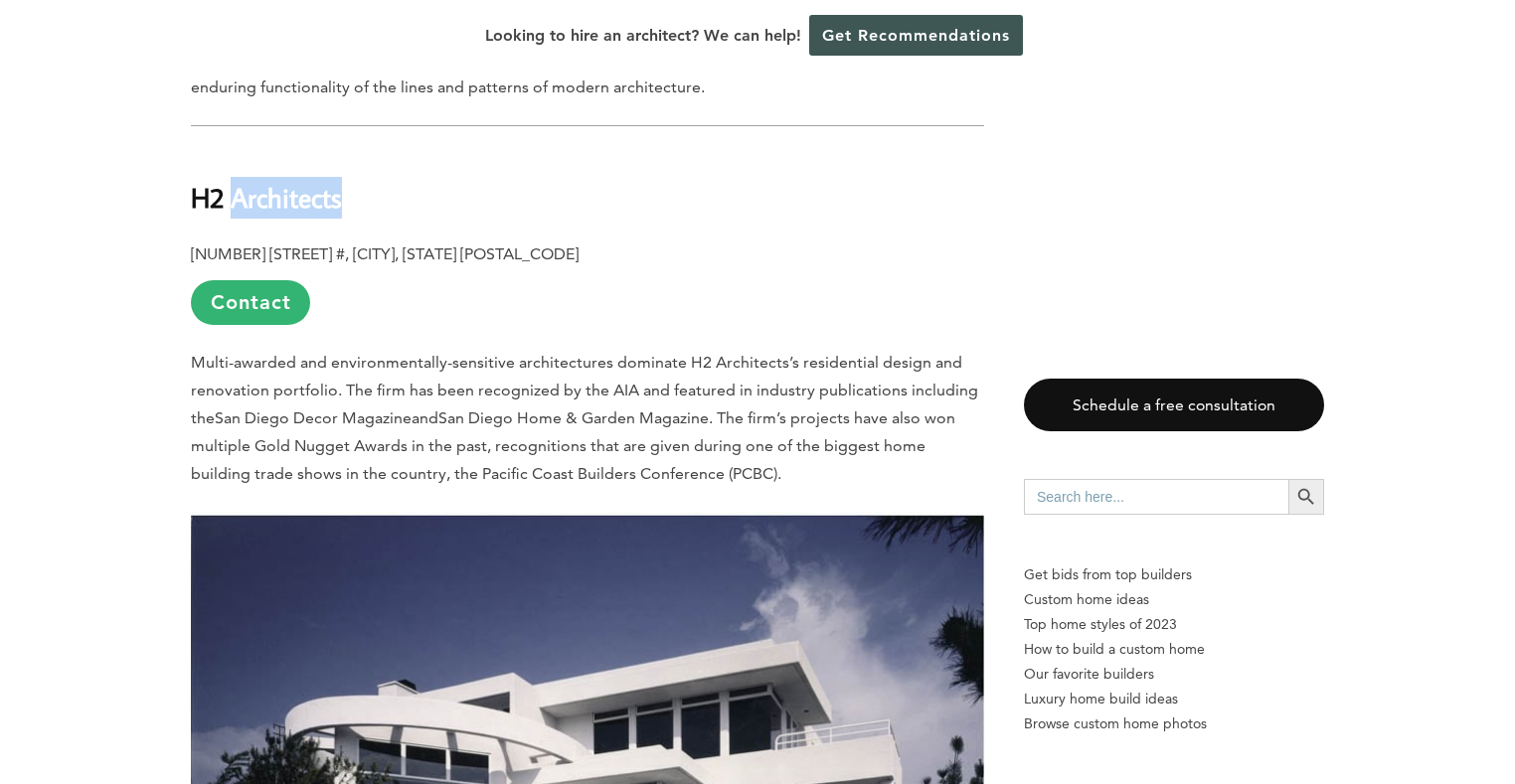 click on "H2 Architects" at bounding box center (266, 197) 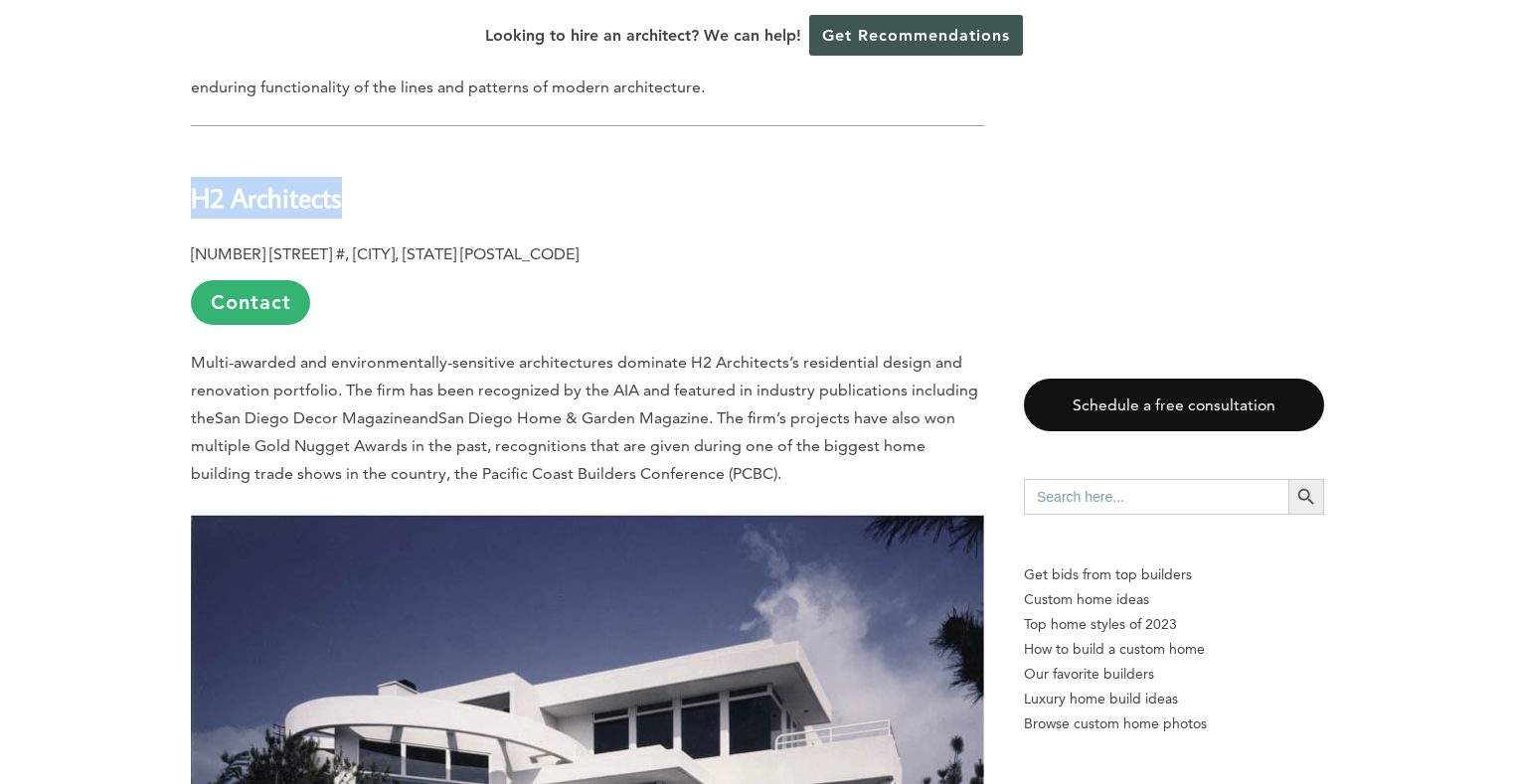click on "H2 Architects" at bounding box center (266, 197) 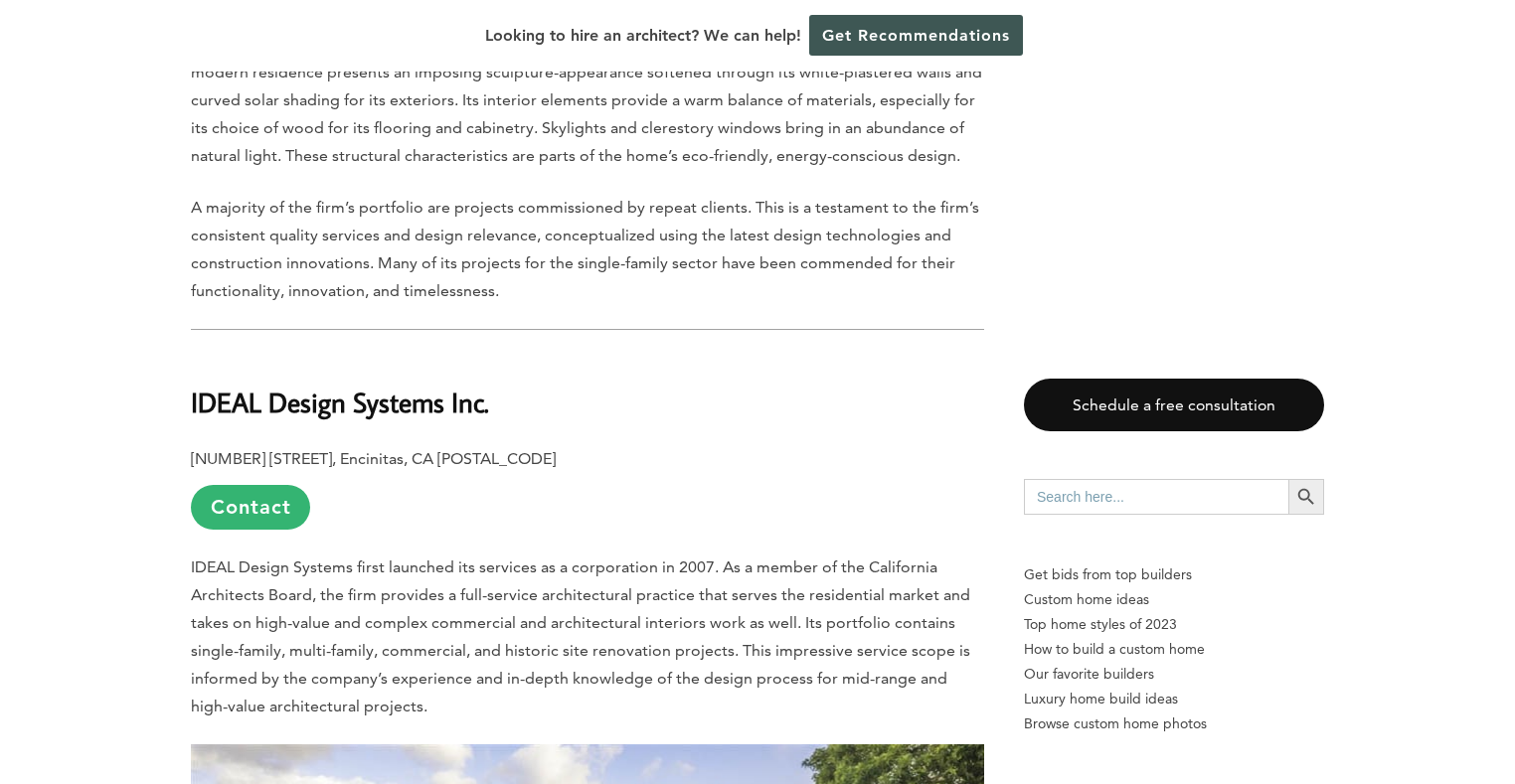 scroll, scrollTop: 10461, scrollLeft: 0, axis: vertical 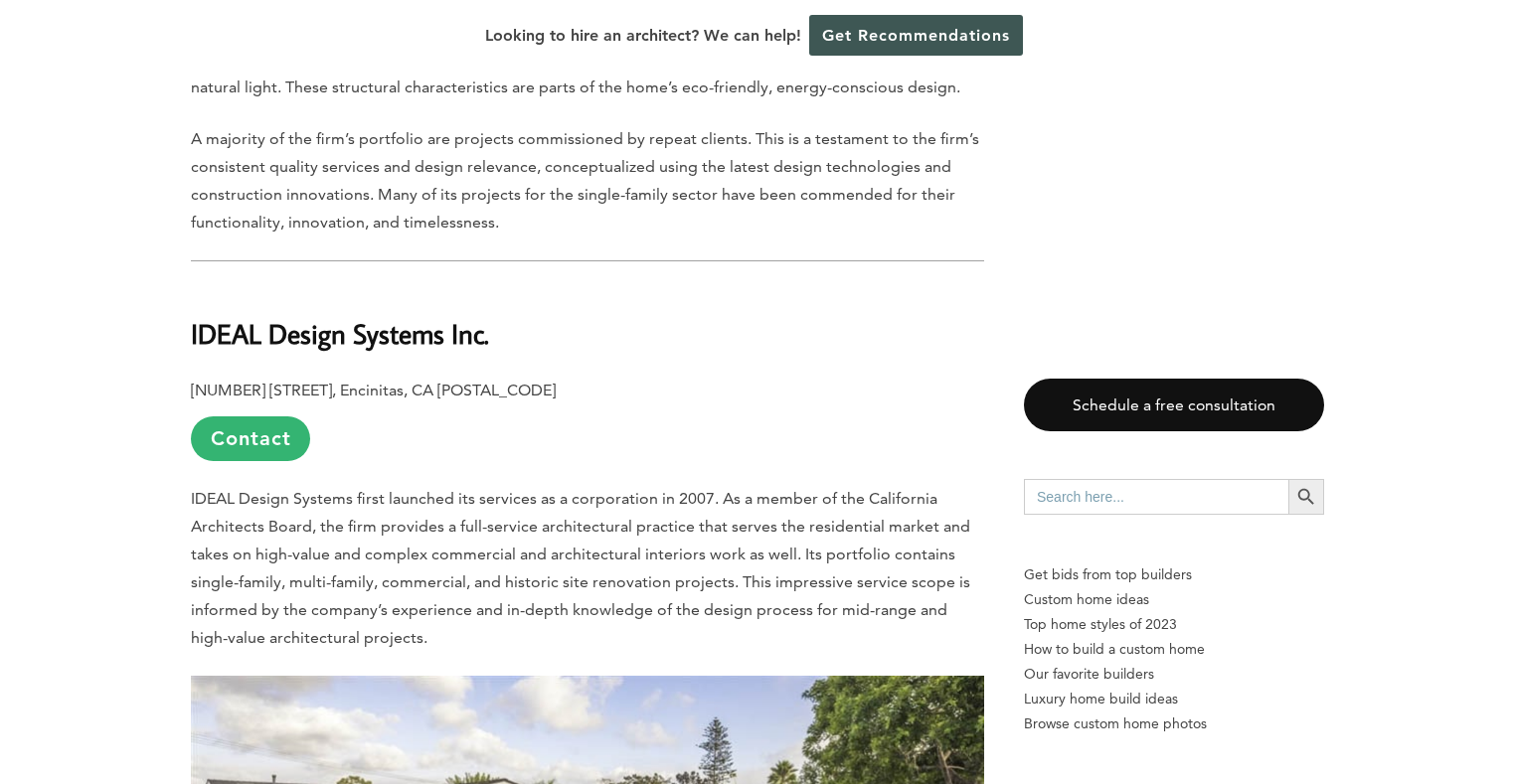click on "IDEAL Design Systems Inc." at bounding box center [340, 333] 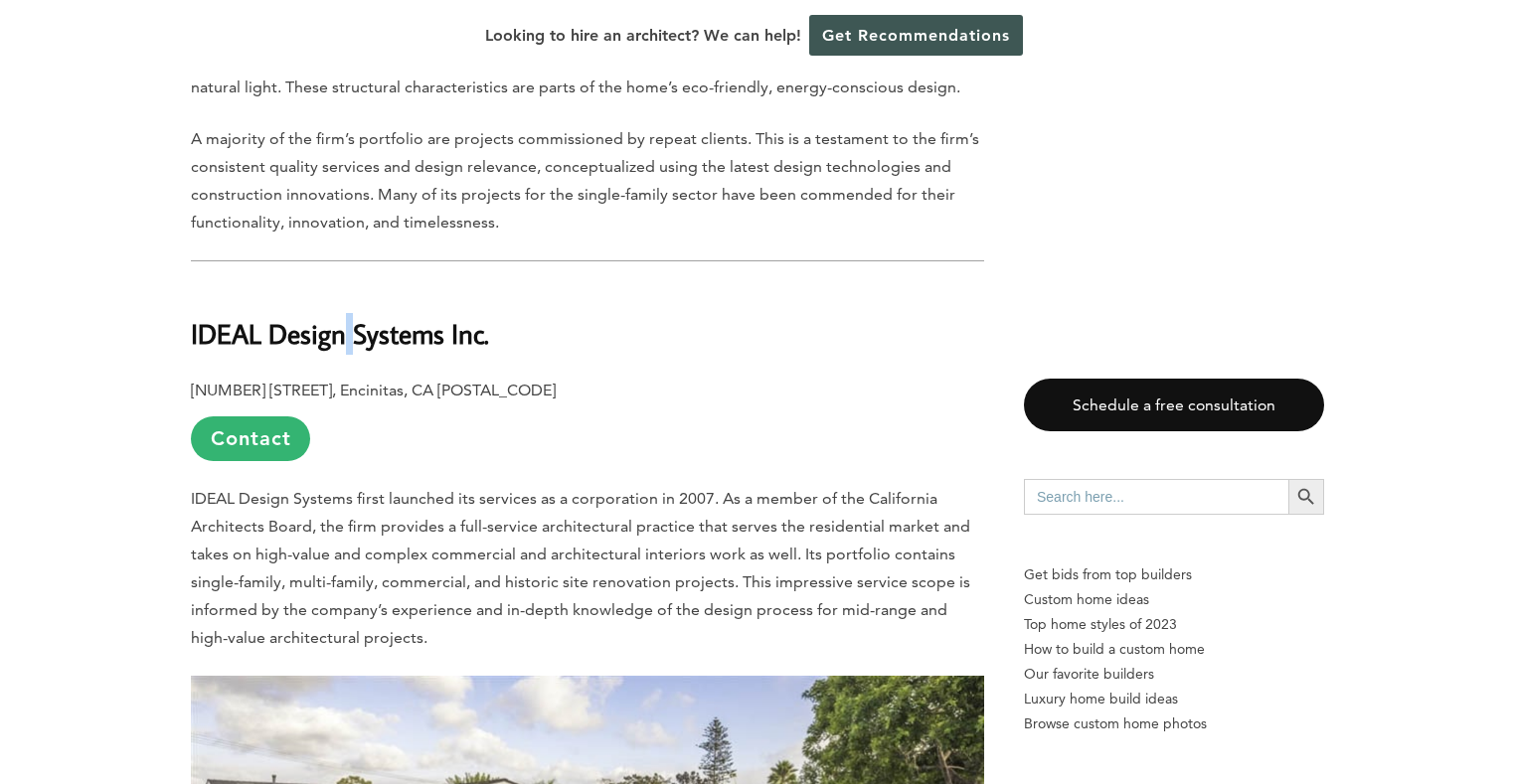 click on "IDEAL Design Systems Inc." at bounding box center (340, 333) 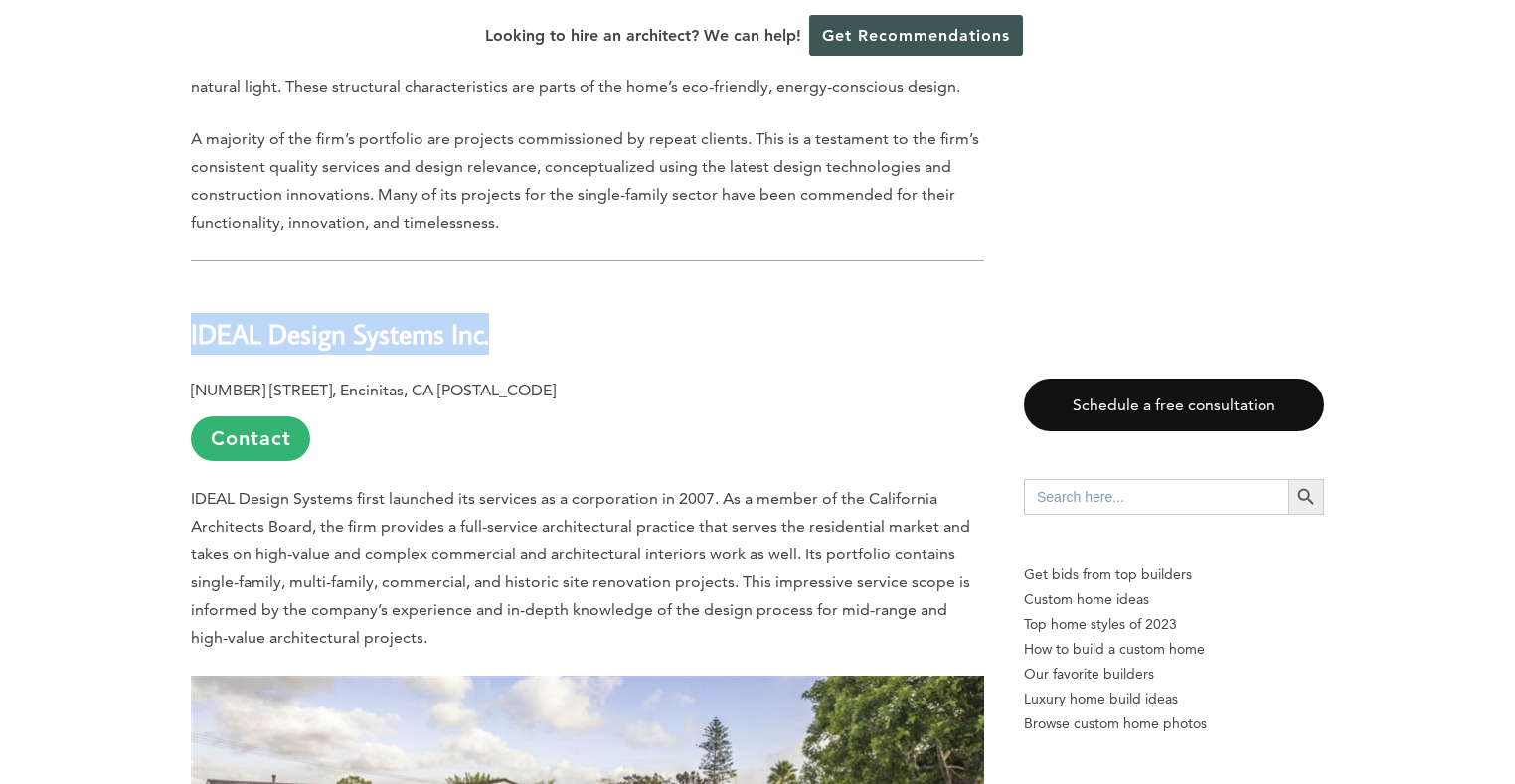 click on "IDEAL Design Systems Inc." at bounding box center (340, 333) 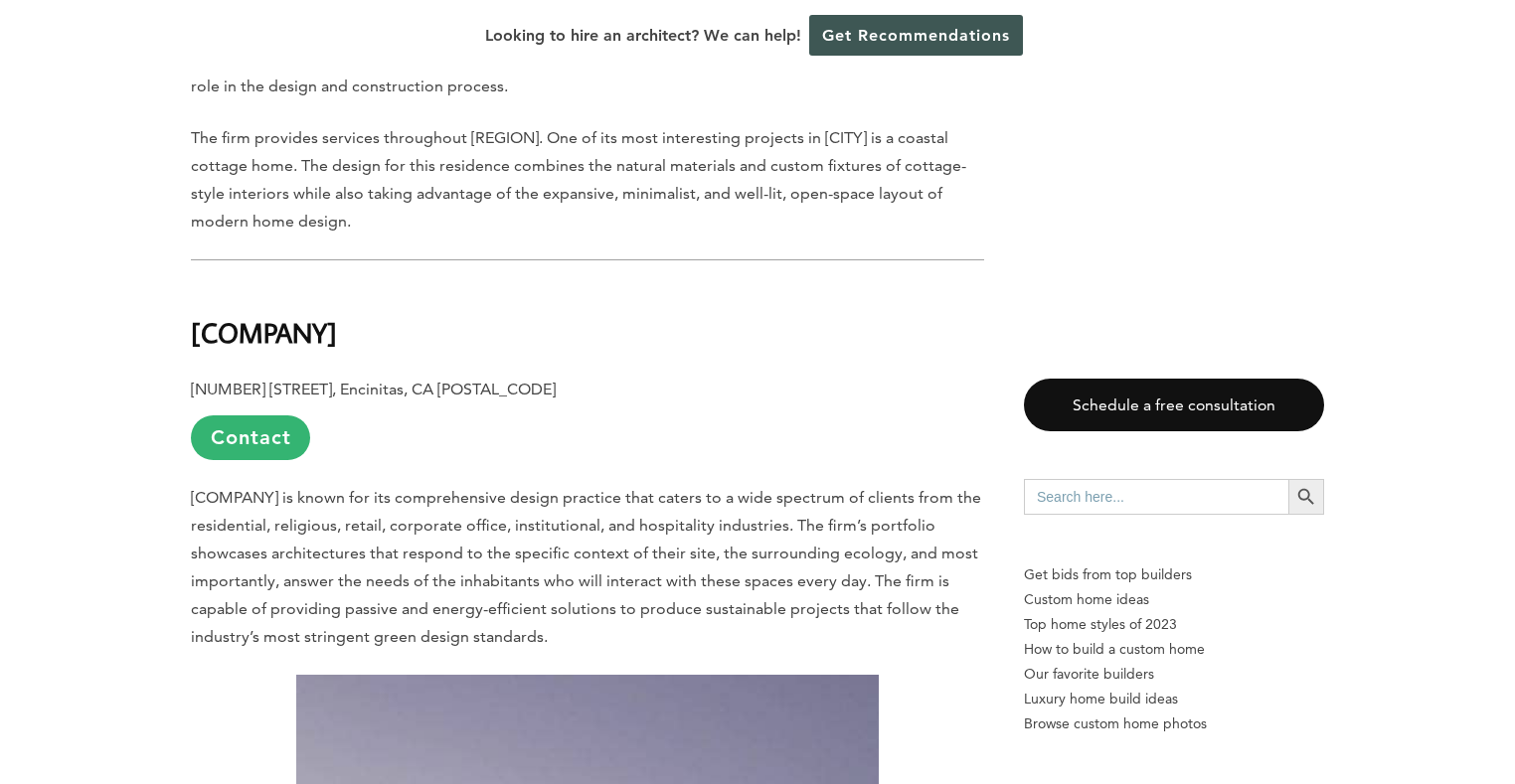 scroll, scrollTop: 11719, scrollLeft: 0, axis: vertical 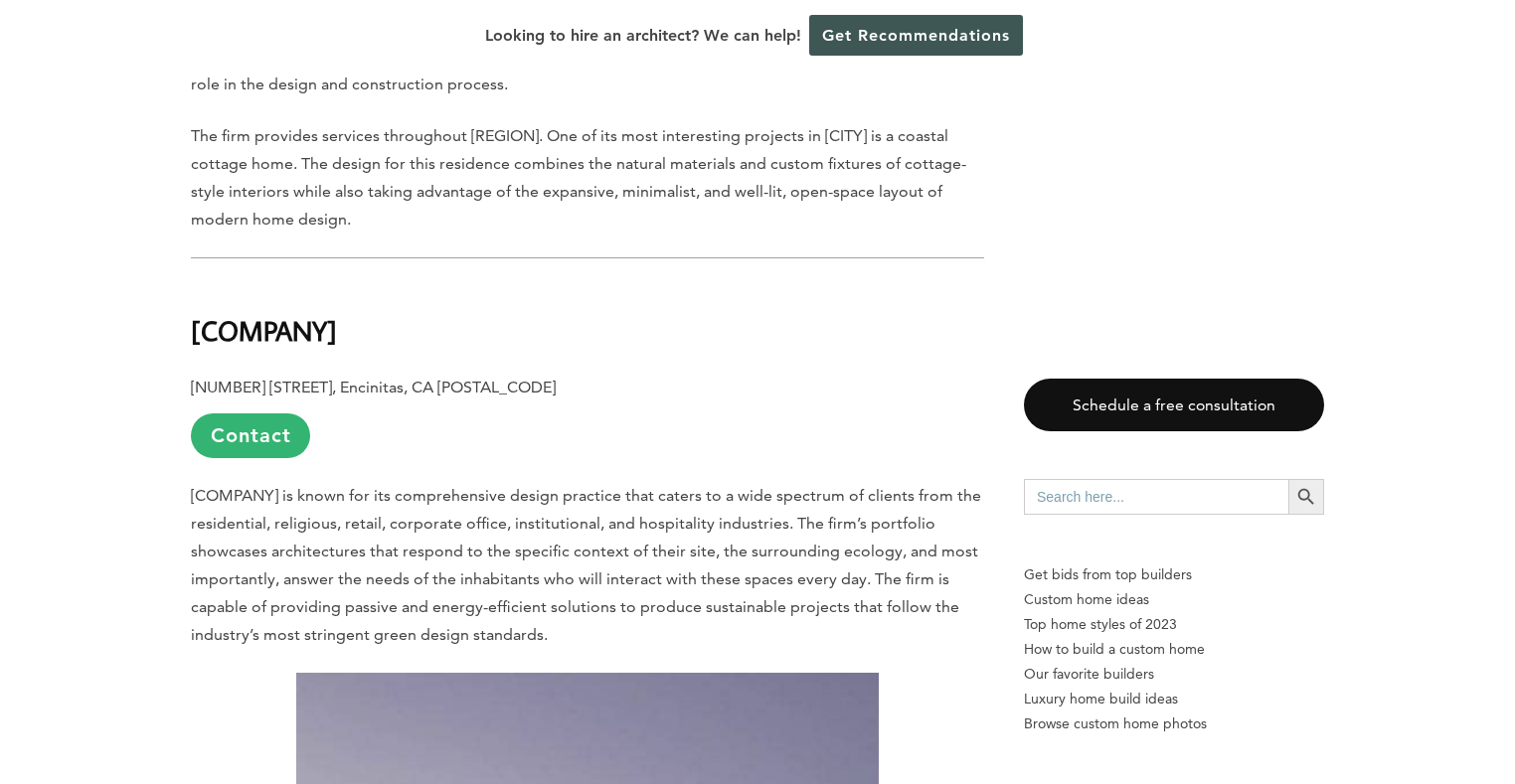 click on "[COMPANY]" at bounding box center [263, 330] 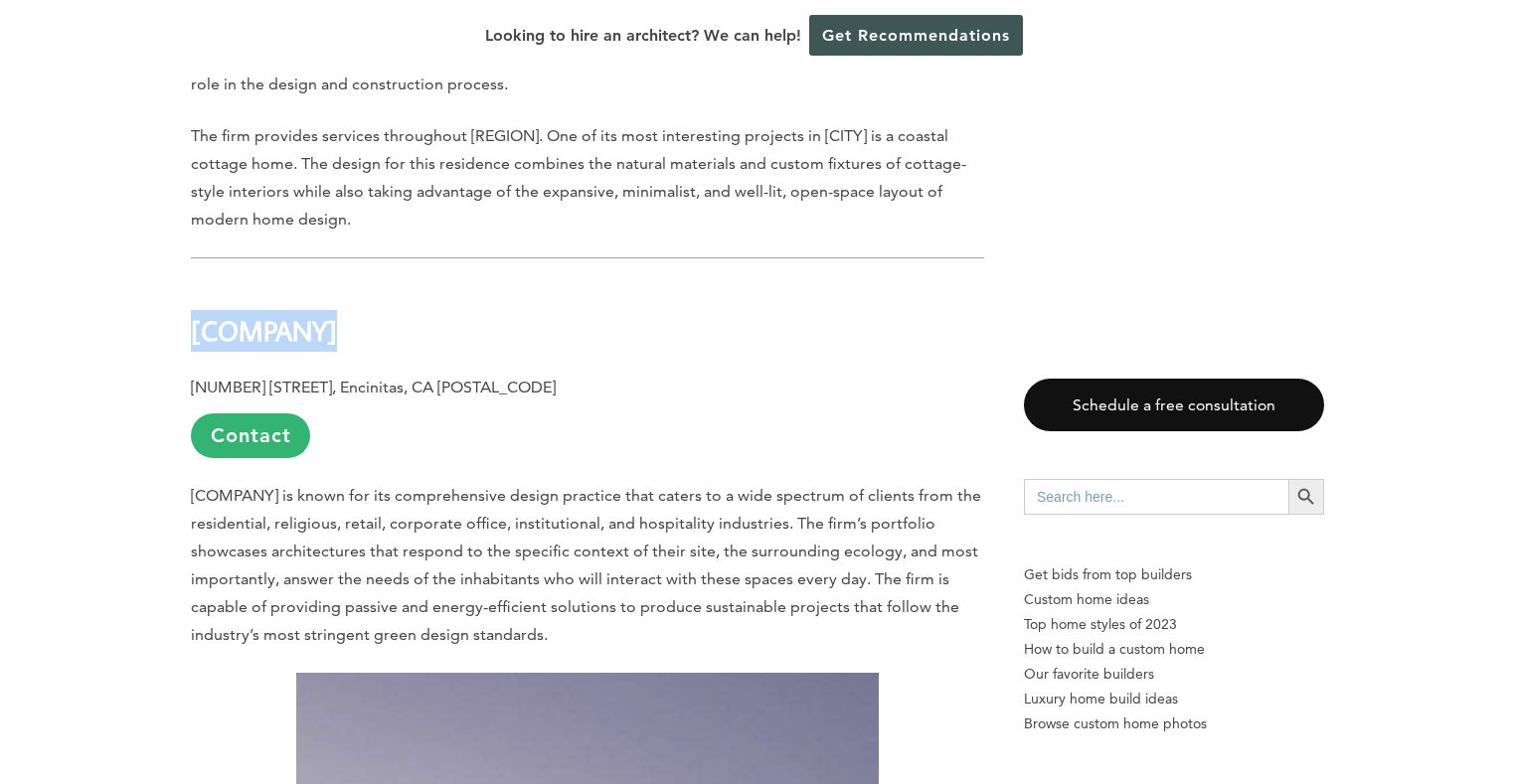 click on "[COMPANY]" at bounding box center (263, 330) 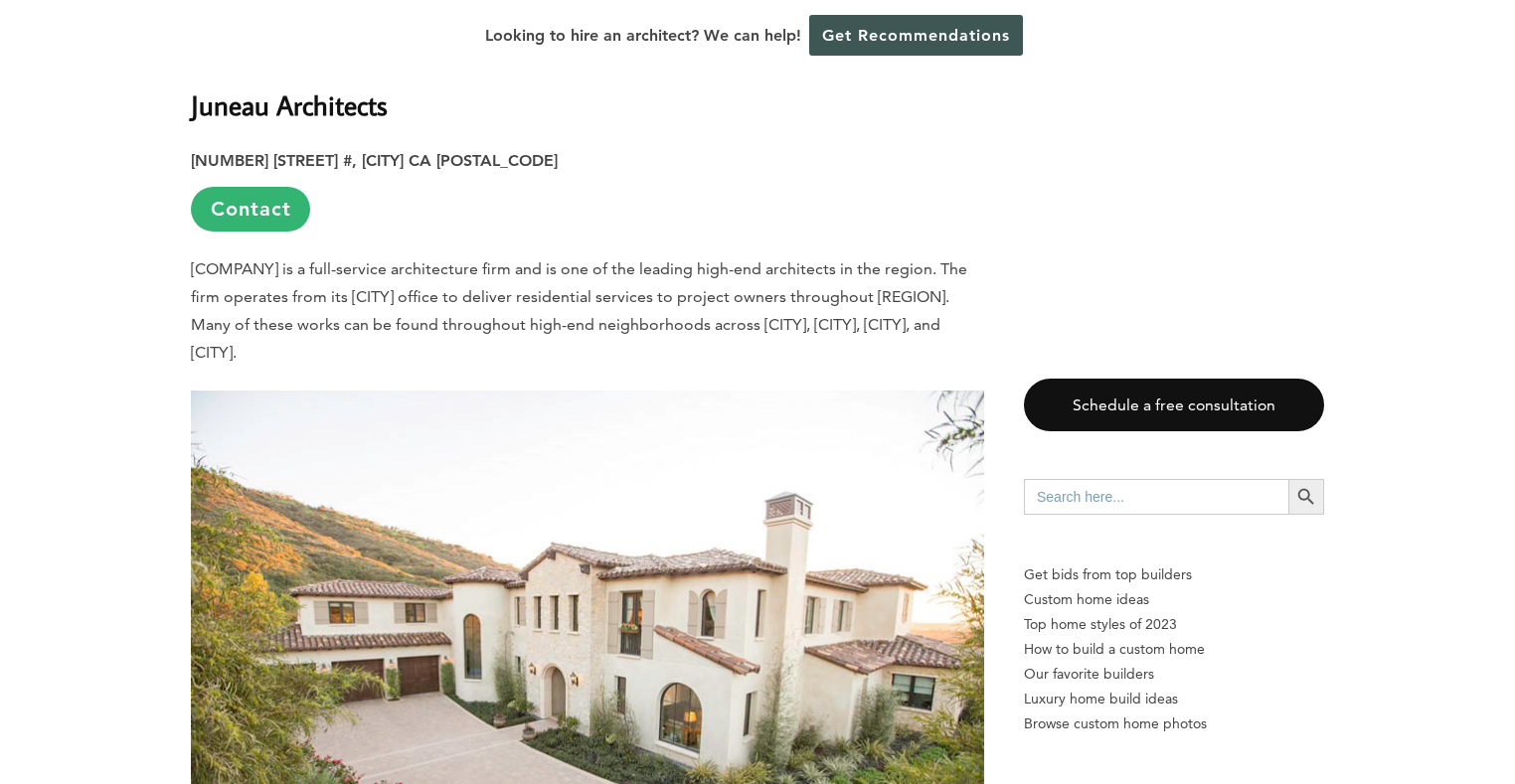 scroll, scrollTop: 13338, scrollLeft: 0, axis: vertical 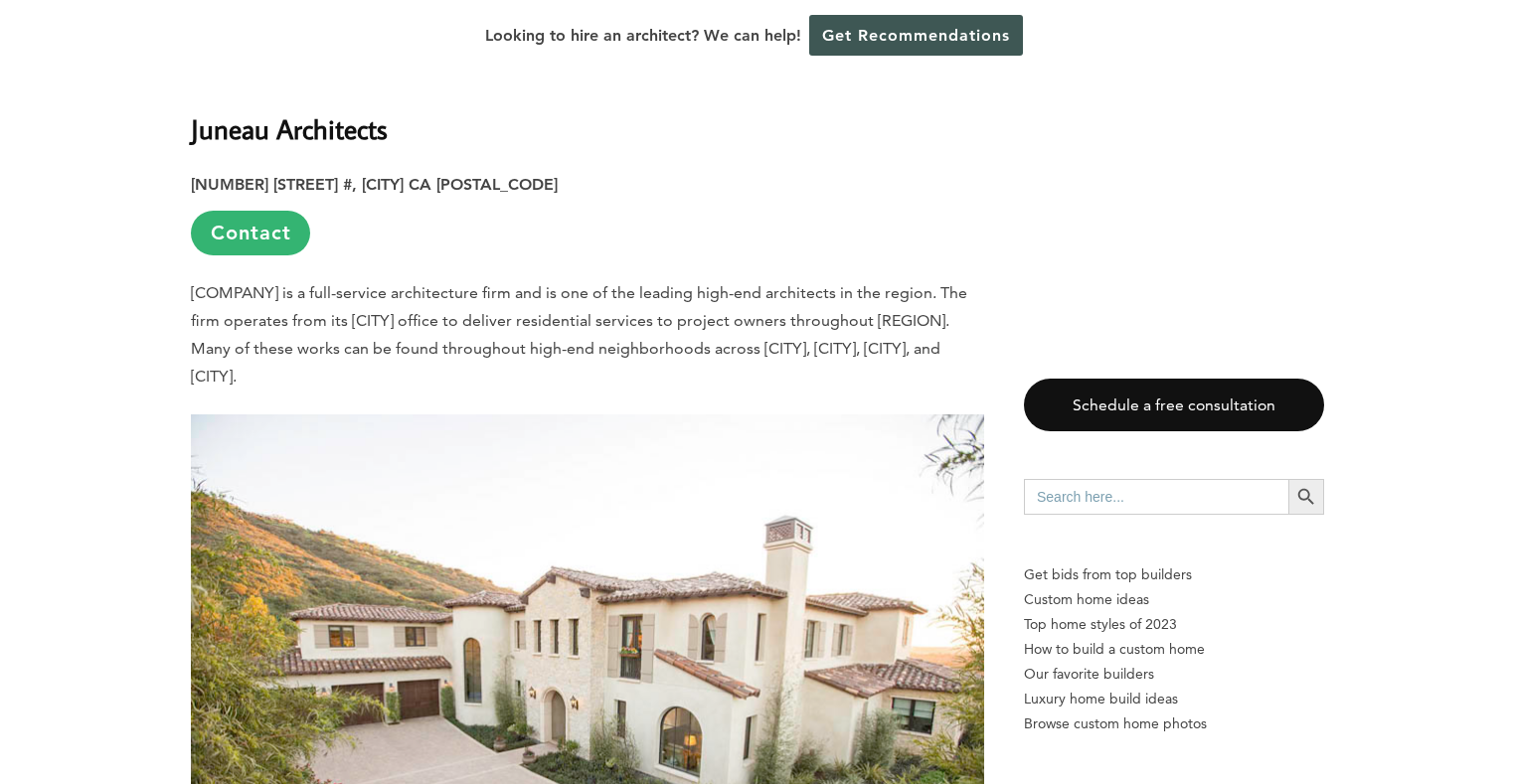 click on "Juneau Architects" at bounding box center [289, 128] 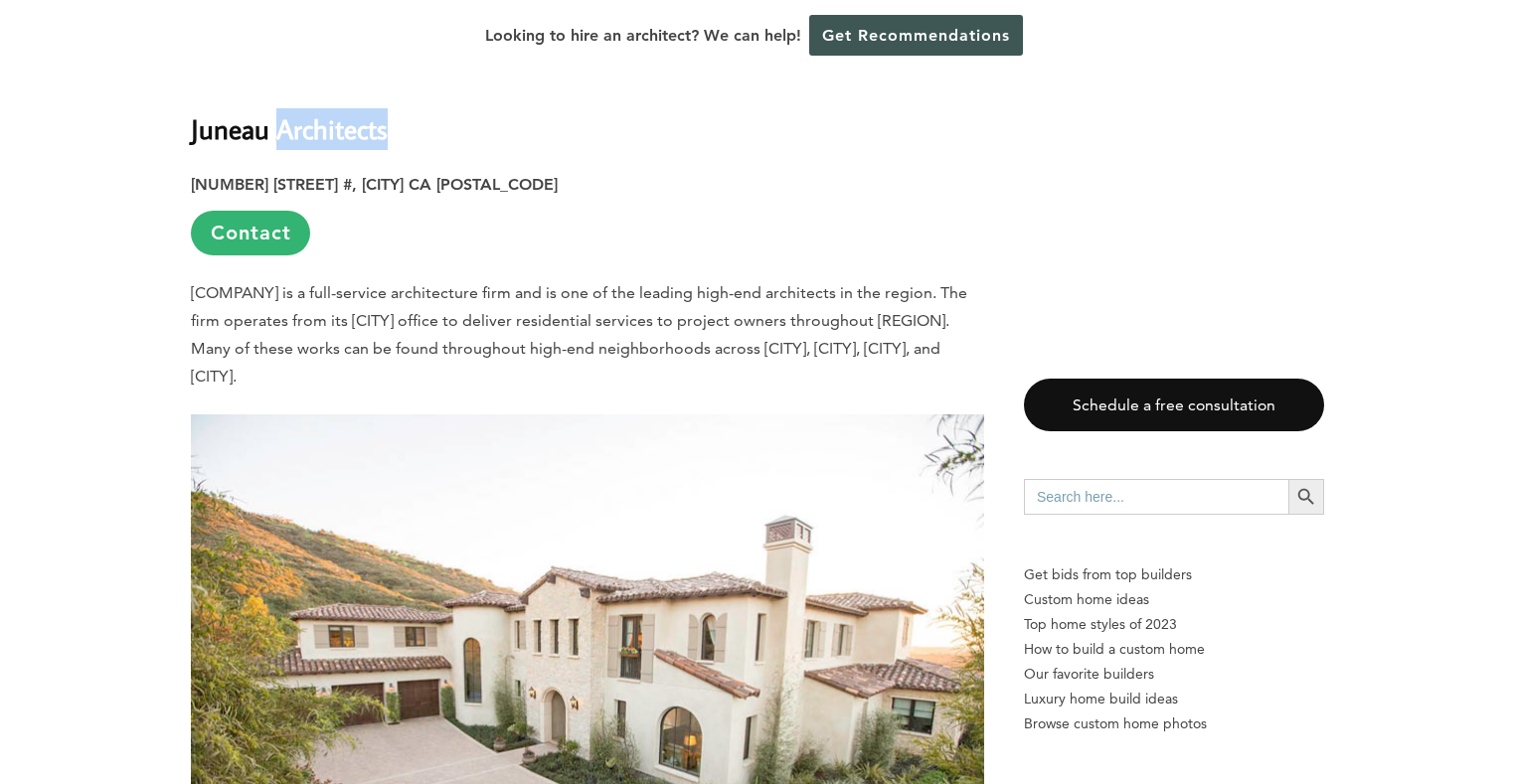 click on "Juneau Architects" at bounding box center [289, 128] 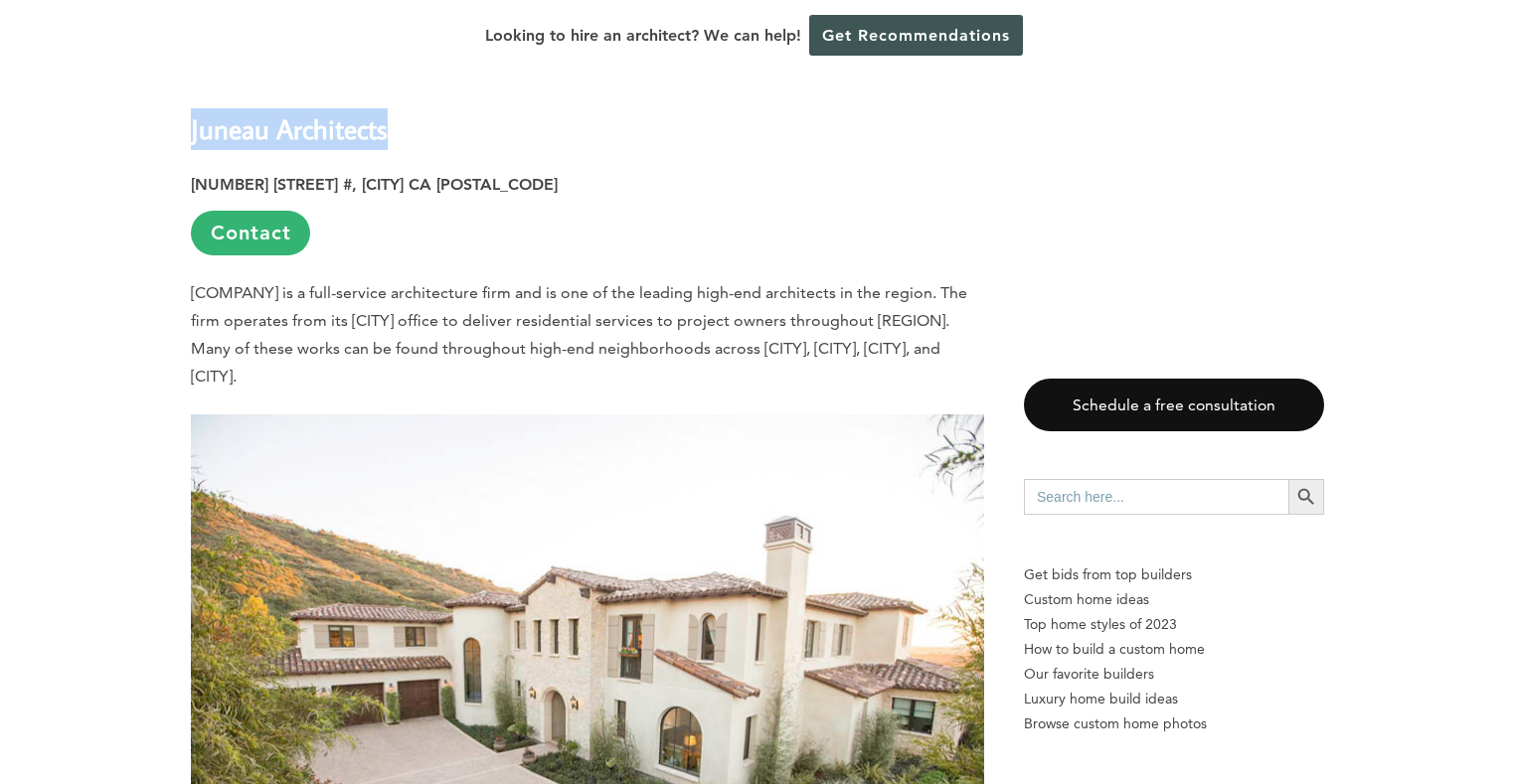 click on "Juneau Architects" at bounding box center [289, 128] 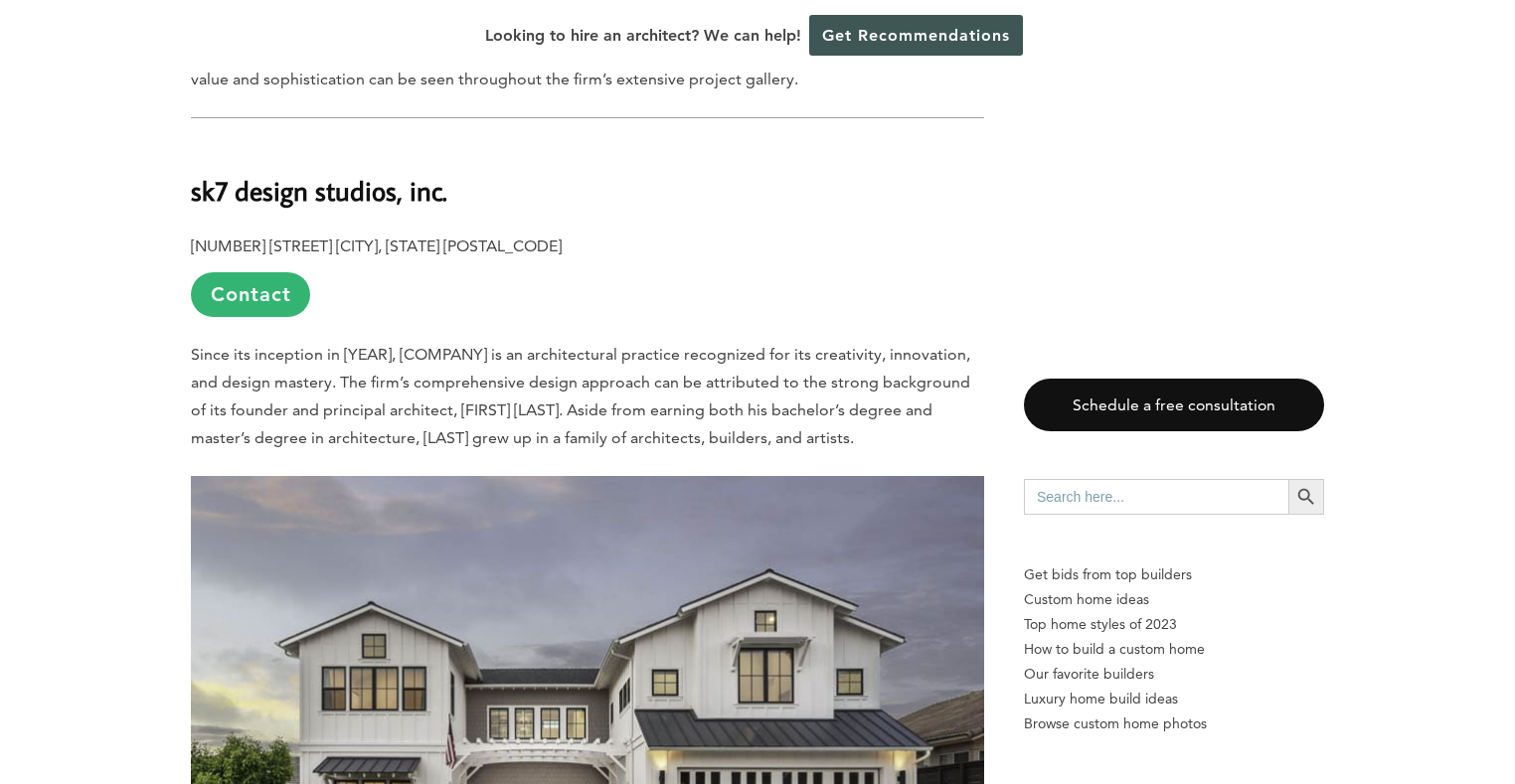 scroll, scrollTop: 14612, scrollLeft: 0, axis: vertical 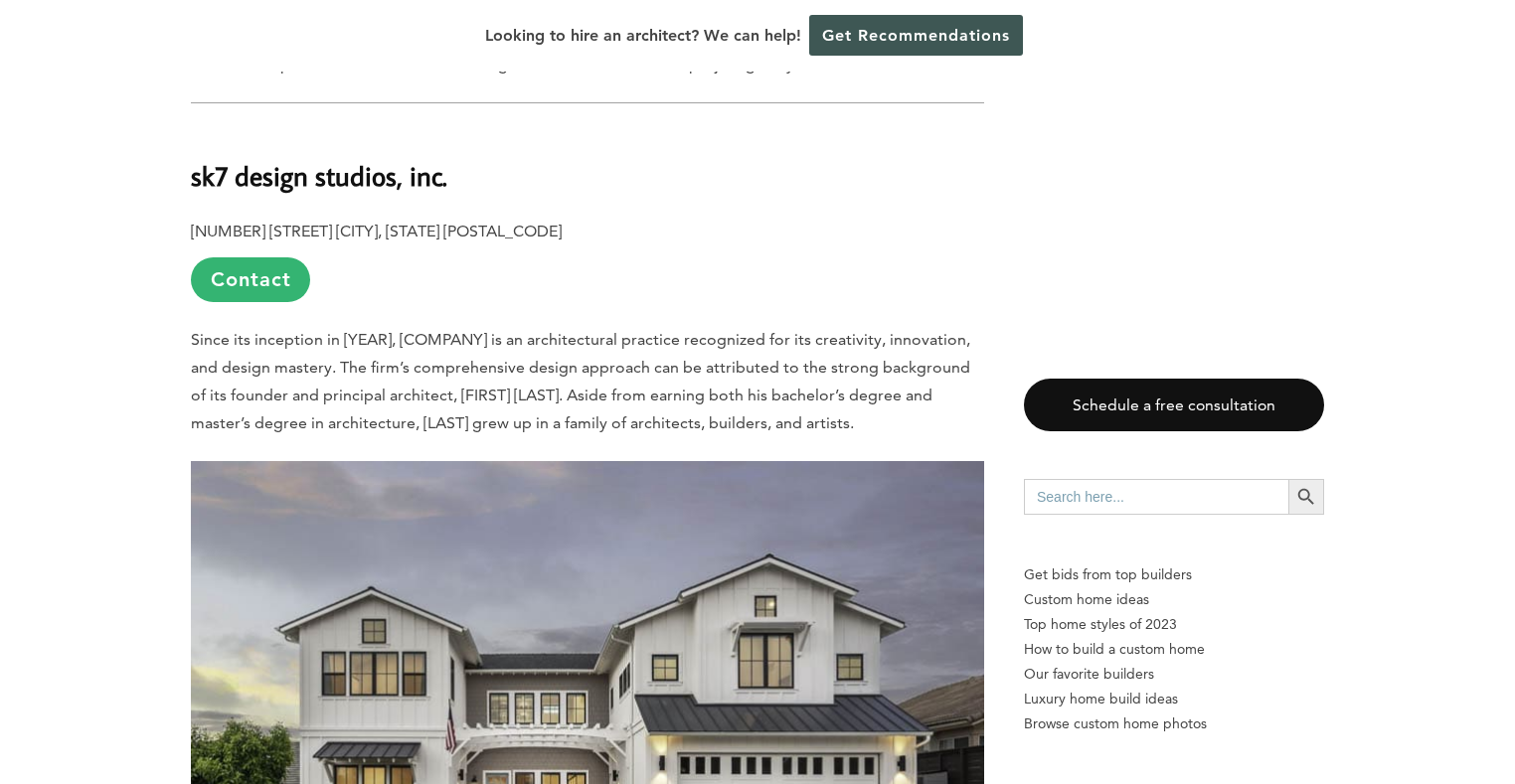 click on "sk7 design studios, inc." at bounding box center [588, 161] 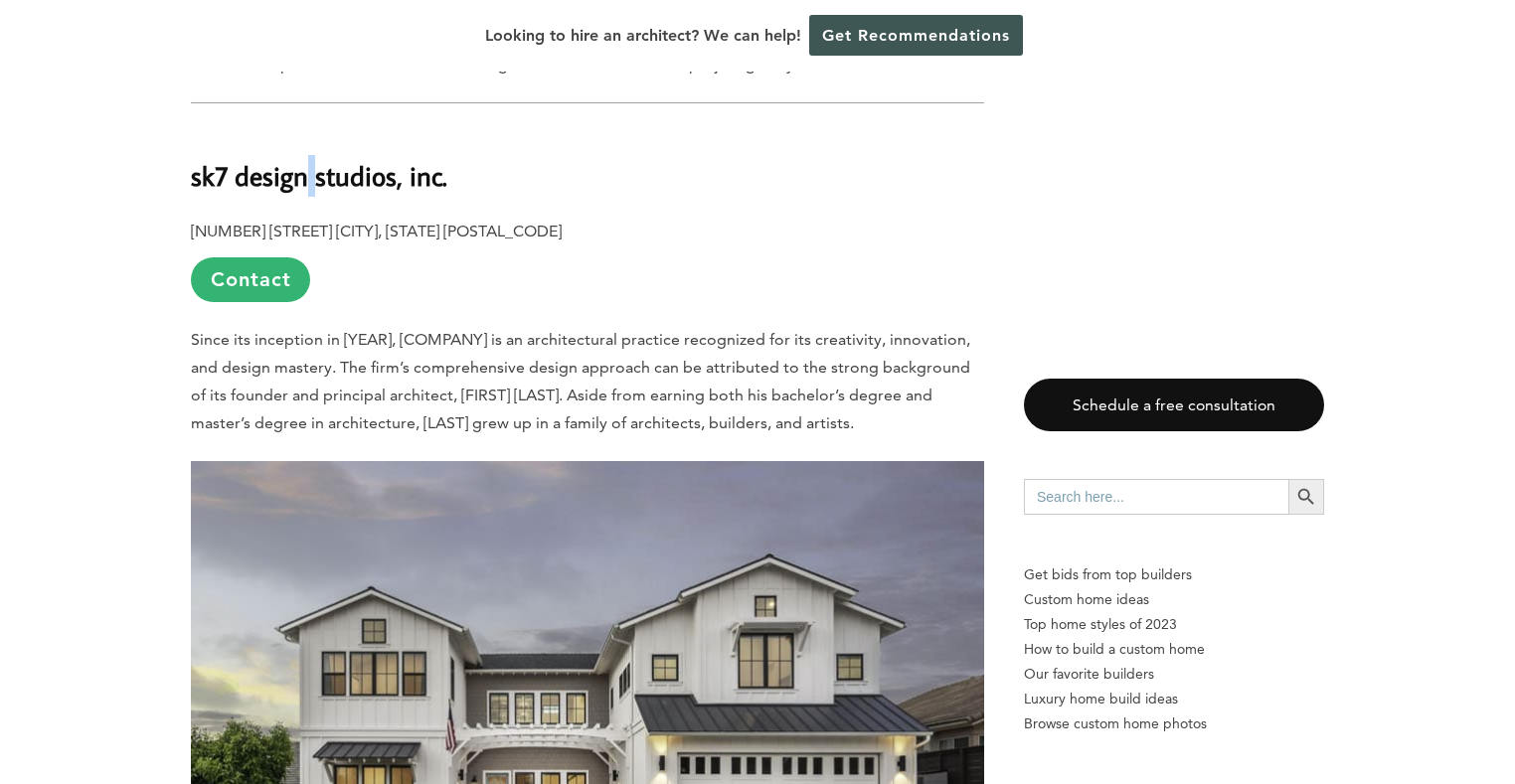 click on "sk7 design studios, inc." at bounding box center [588, 161] 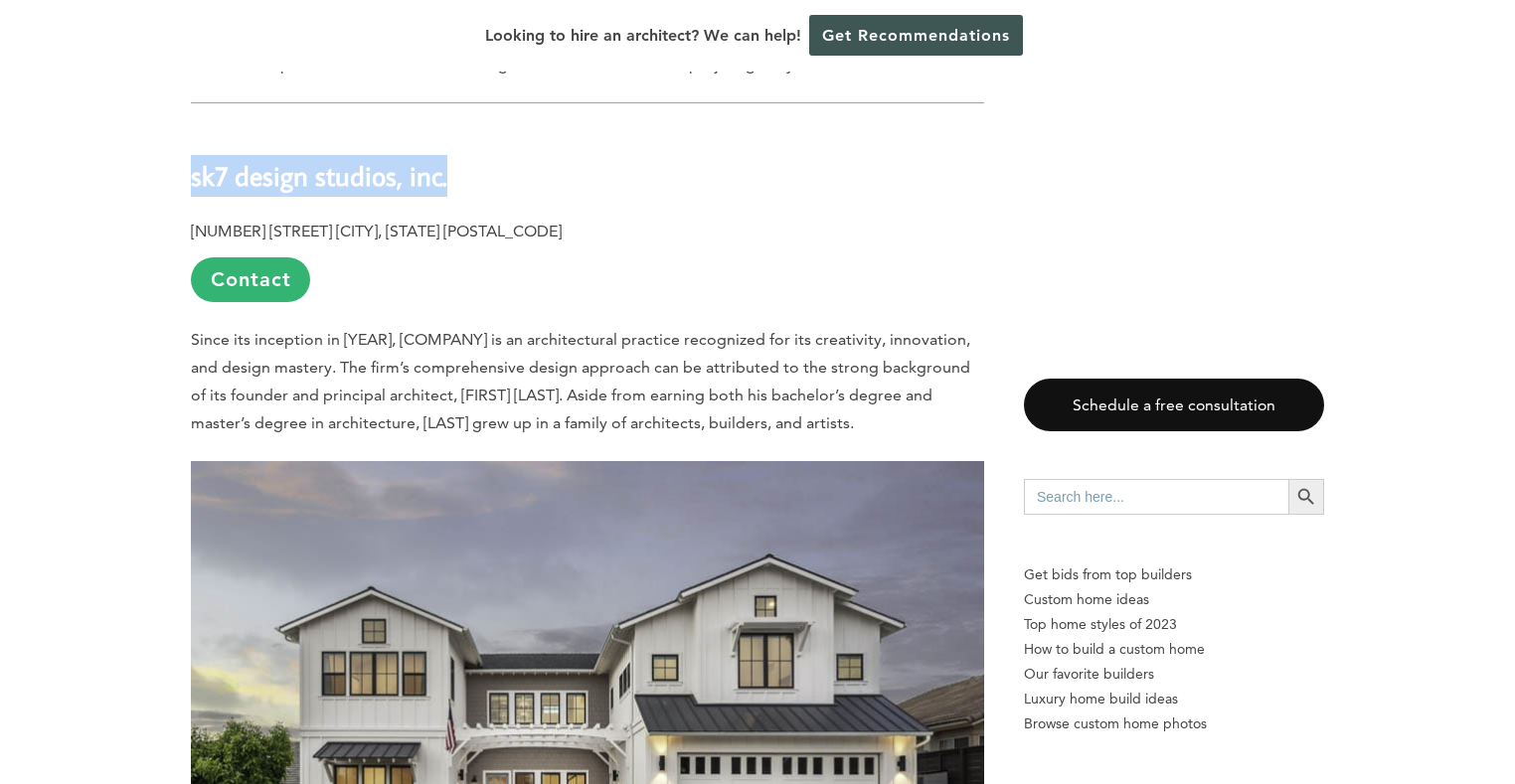 click on "sk7 design studios, inc." at bounding box center (588, 161) 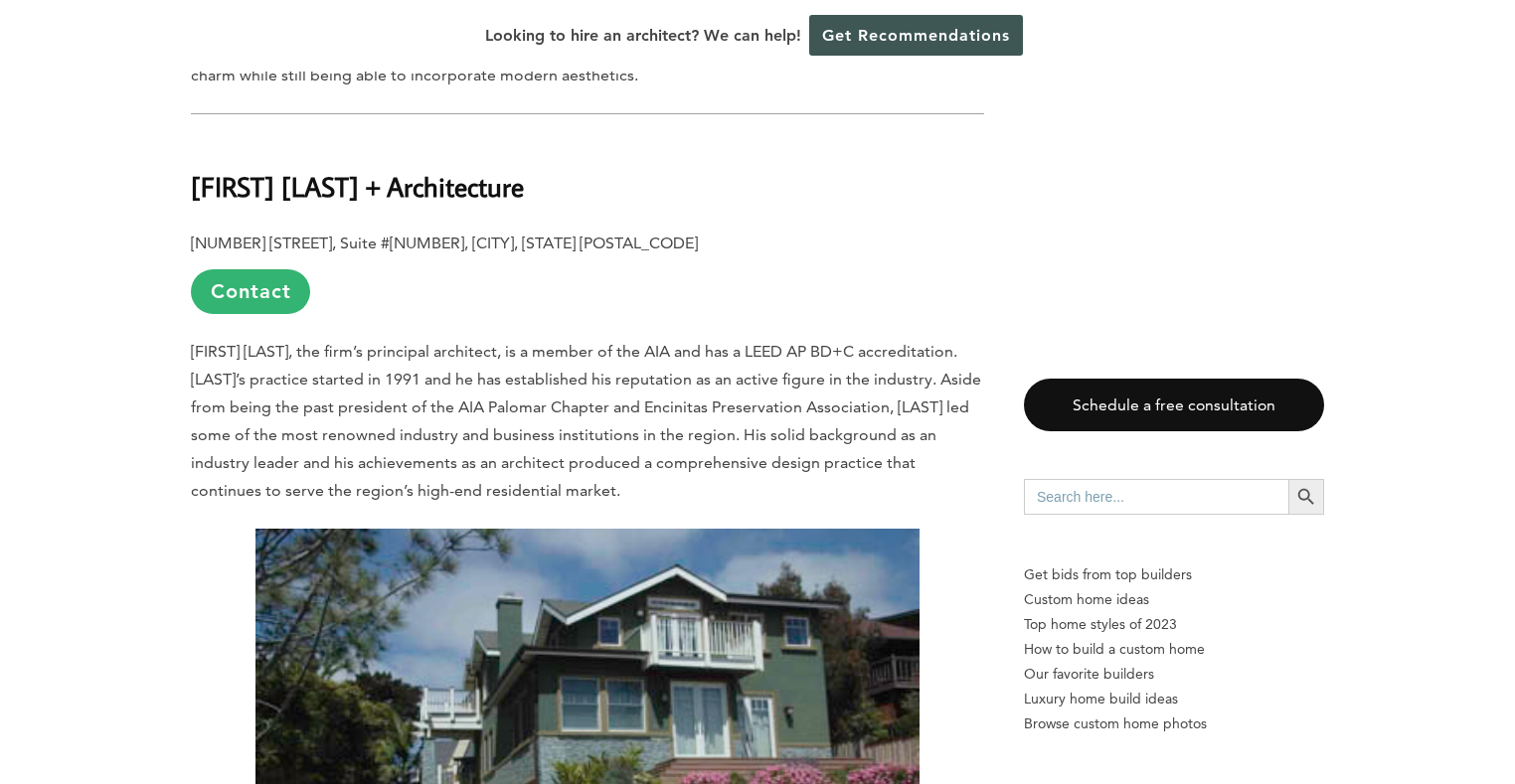 scroll, scrollTop: 15745, scrollLeft: 0, axis: vertical 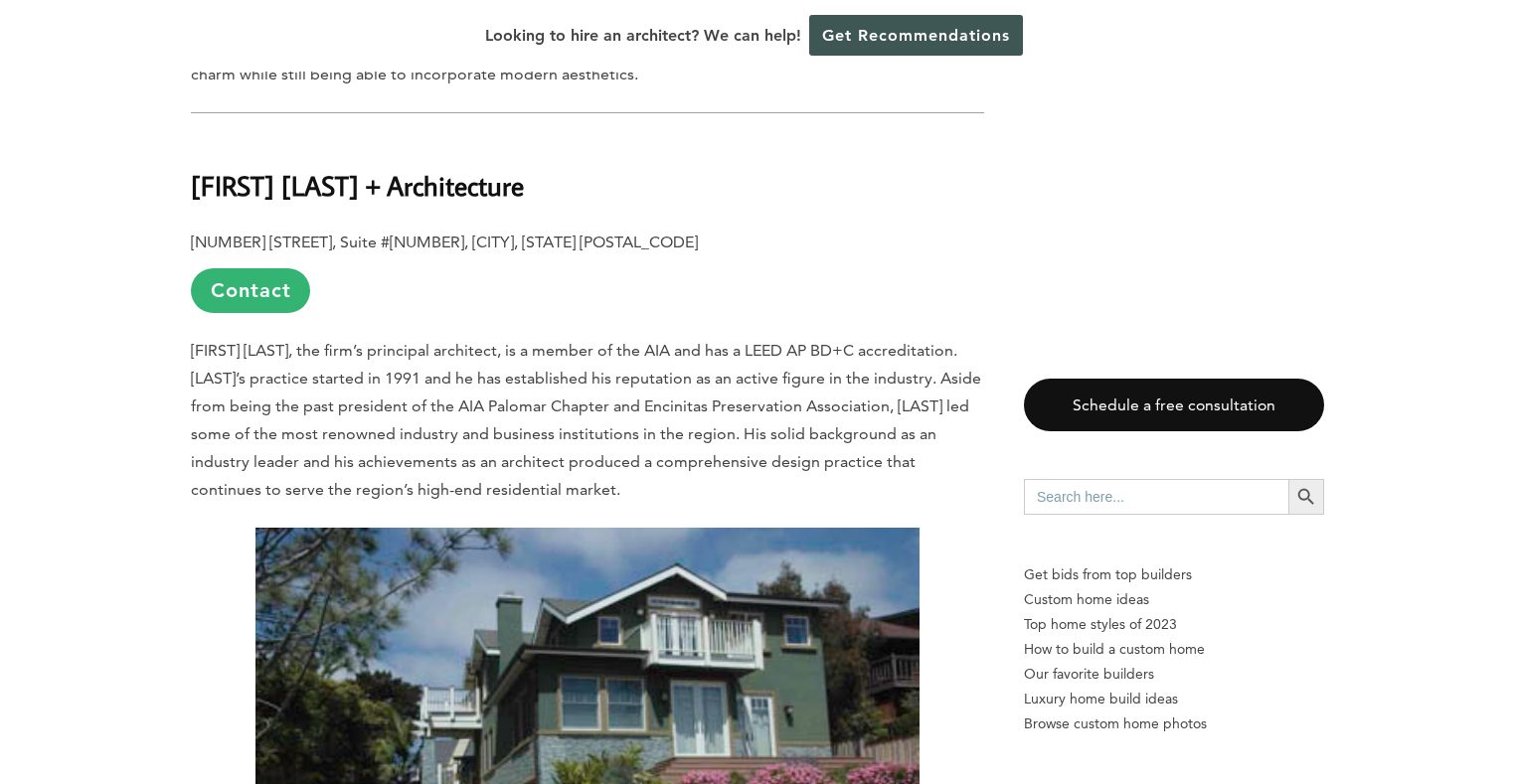 click on "[FIRST] [LAST] + Architecture" at bounding box center (357, 185) 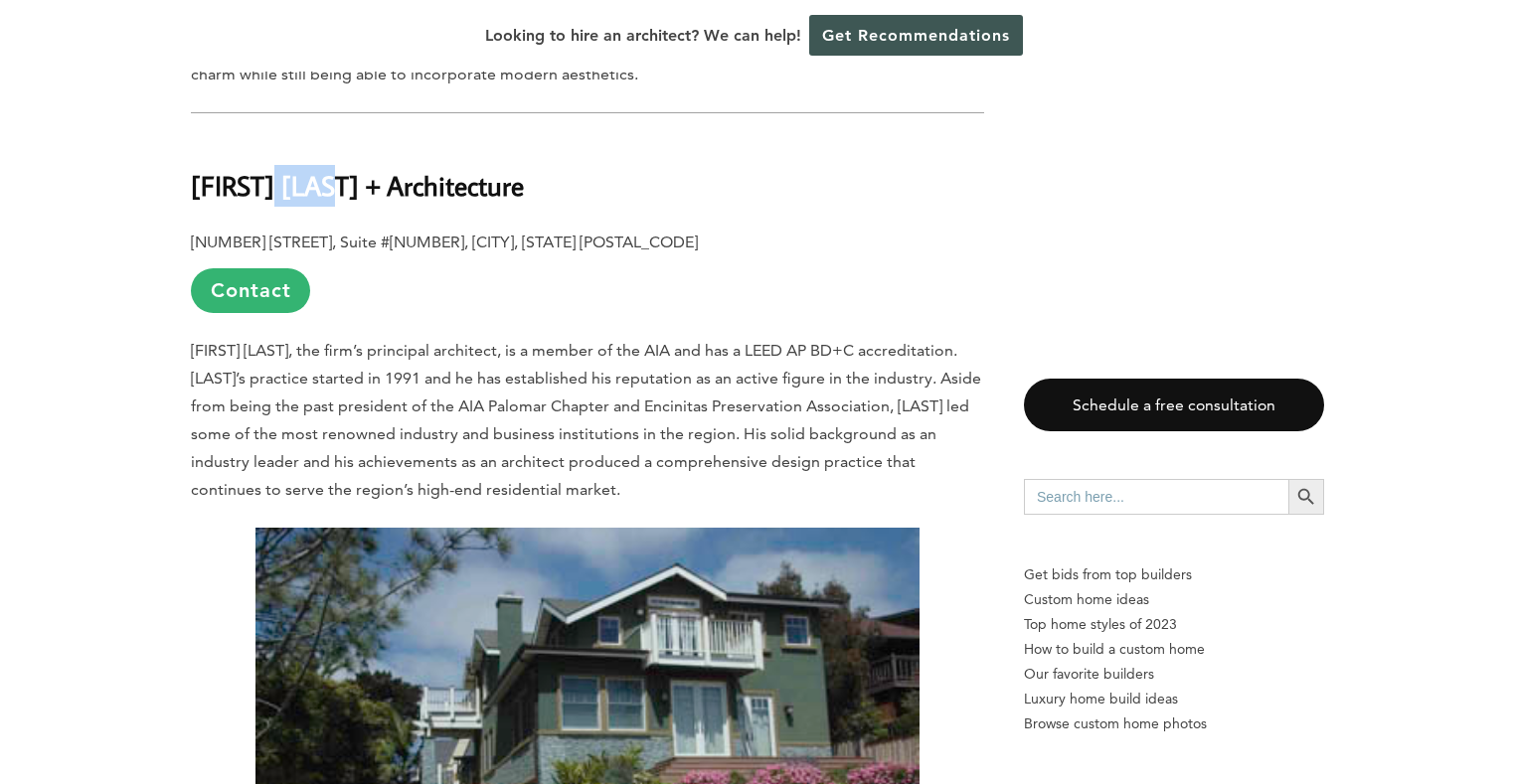 click on "[FIRST] [LAST] + Architecture" at bounding box center (357, 185) 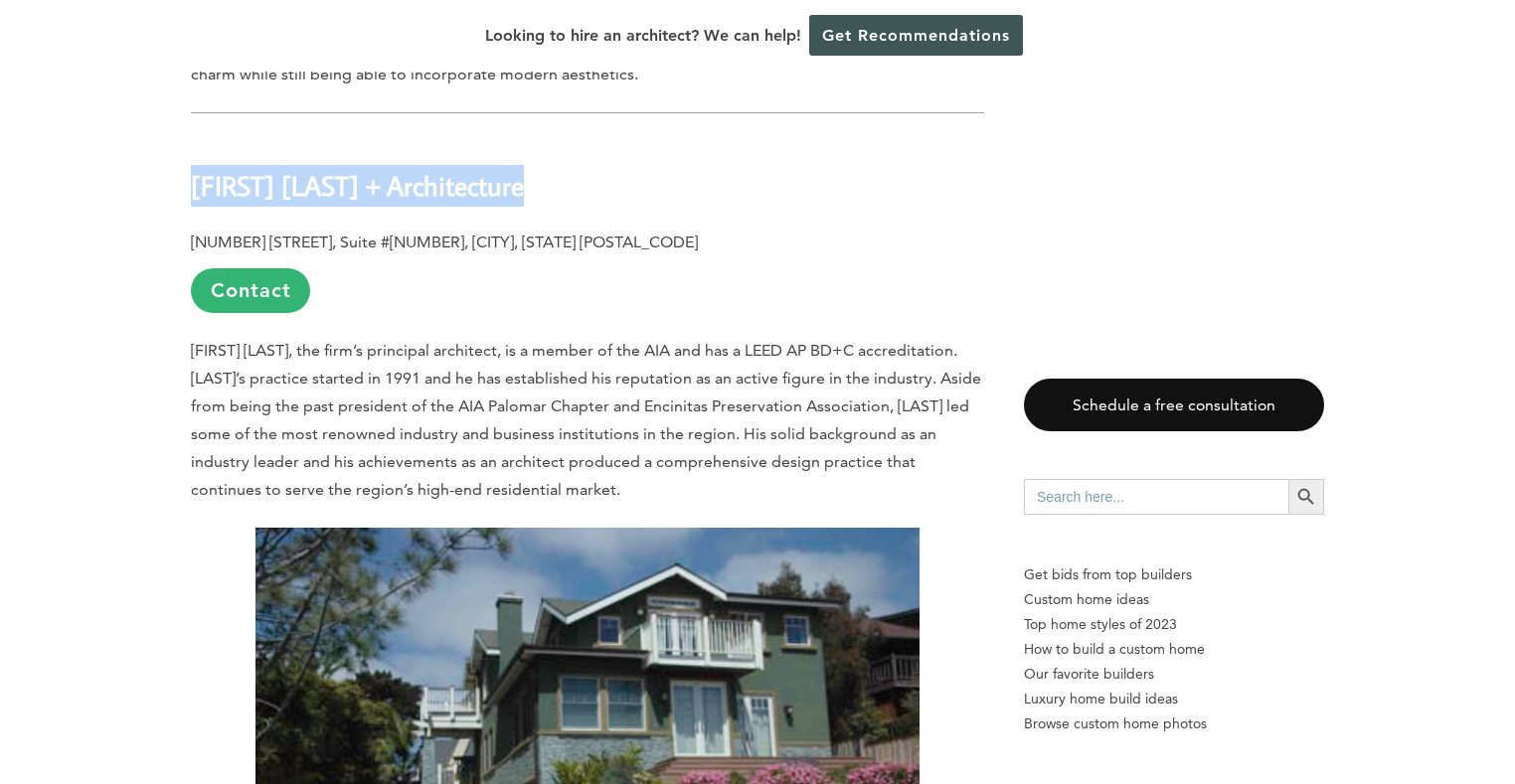 click on "[FIRST] [LAST] + Architecture" at bounding box center (357, 185) 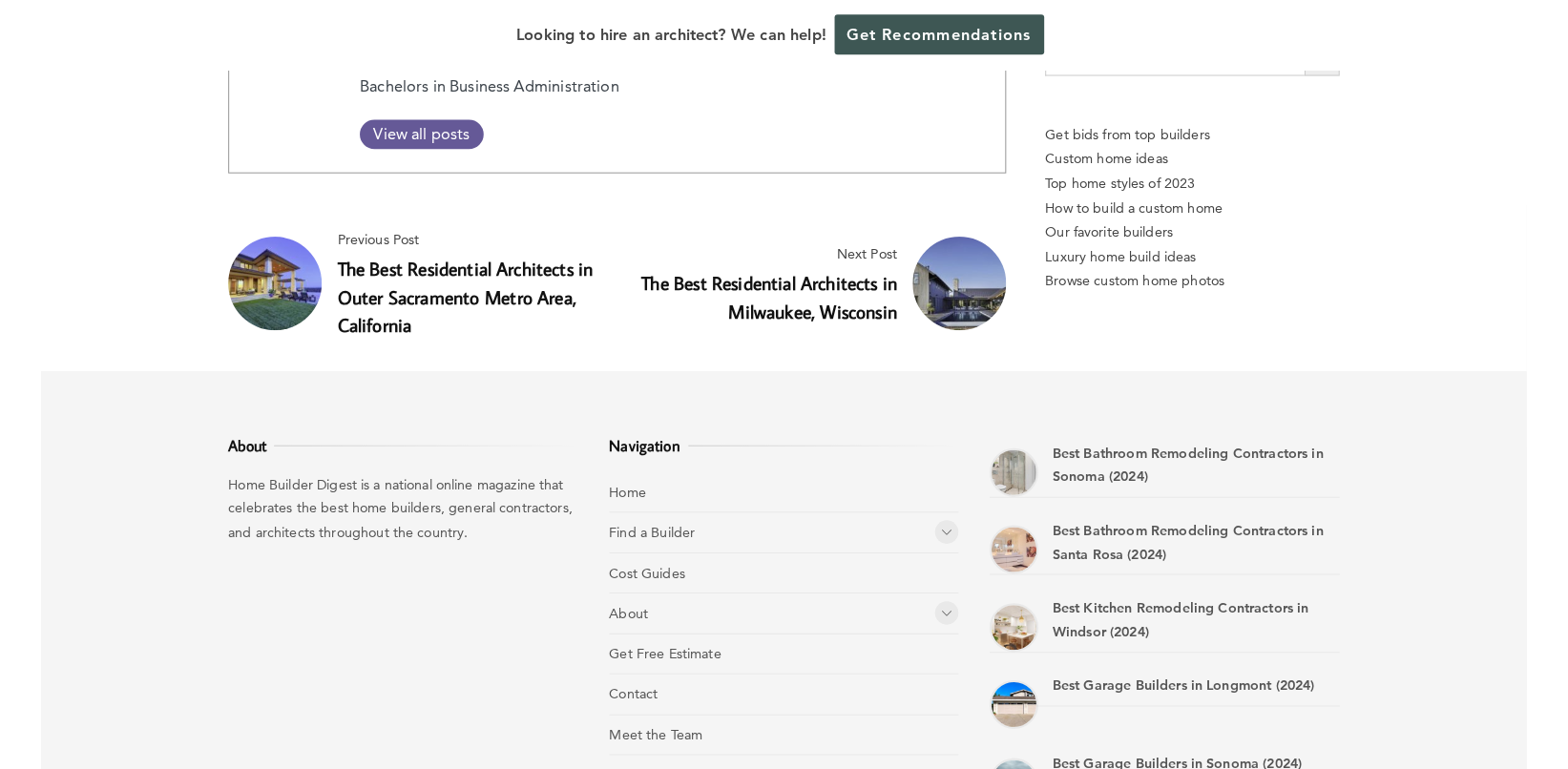 scroll, scrollTop: 16644, scrollLeft: 0, axis: vertical 